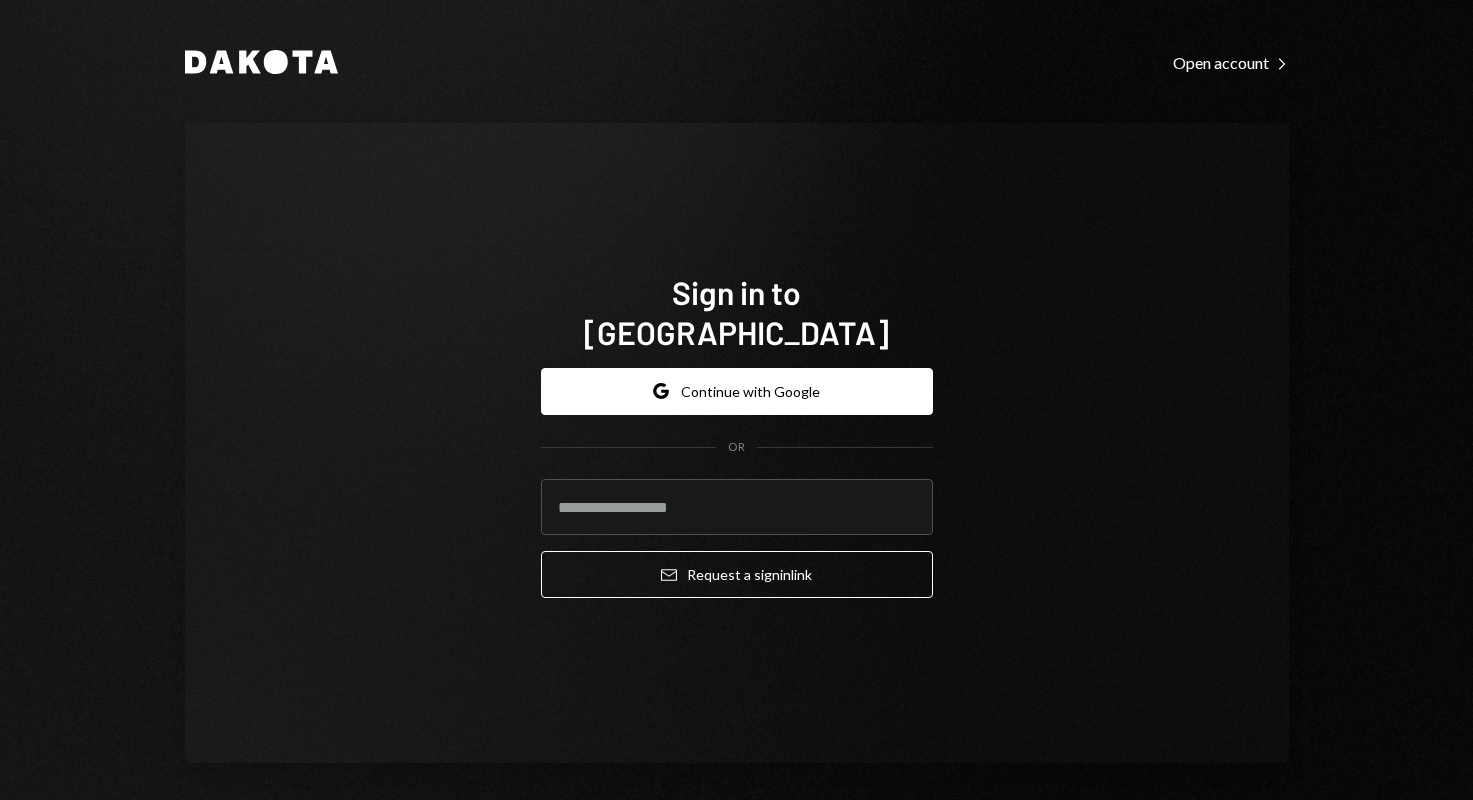 scroll, scrollTop: 0, scrollLeft: 0, axis: both 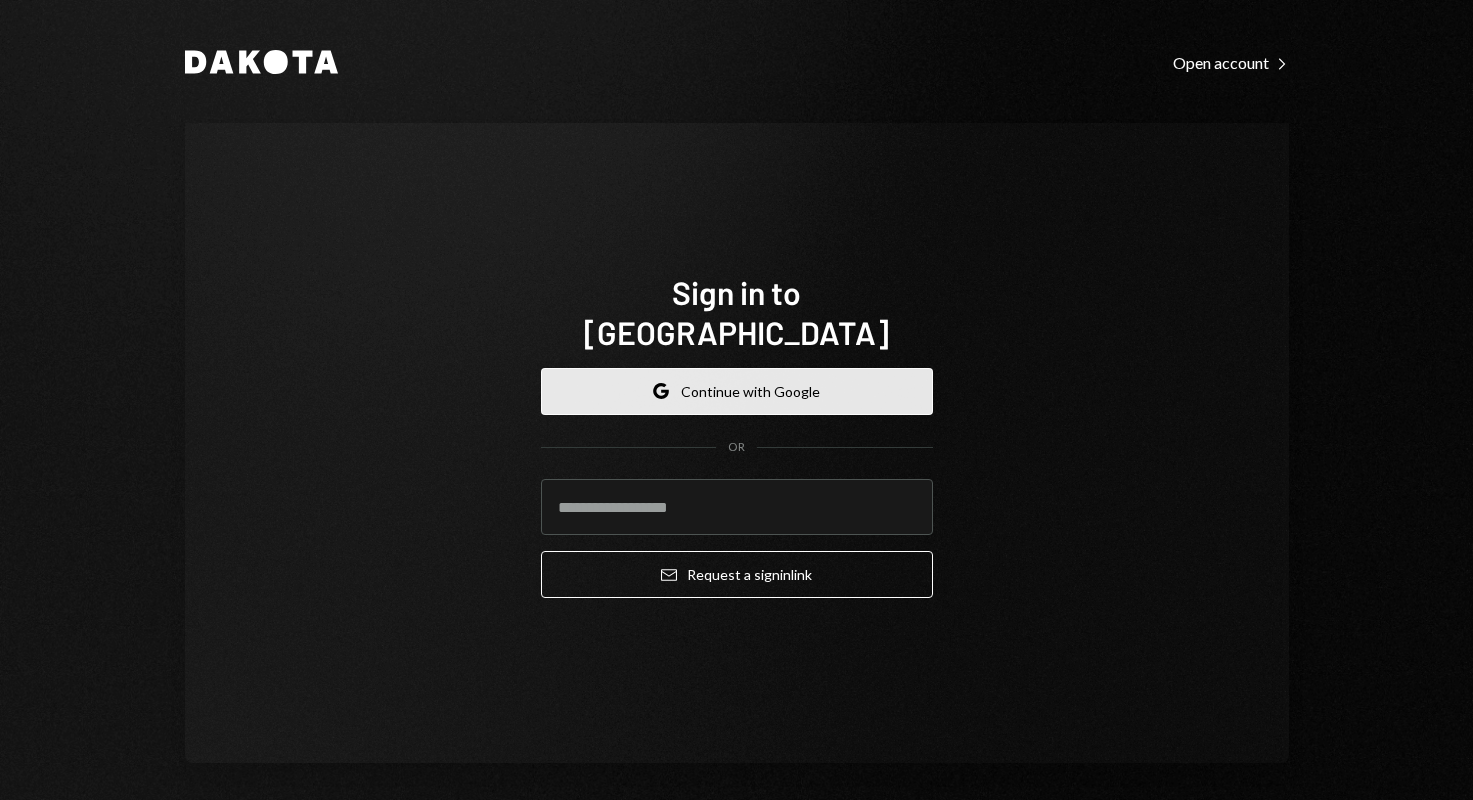 click on "Google  Continue with Google" at bounding box center [737, 391] 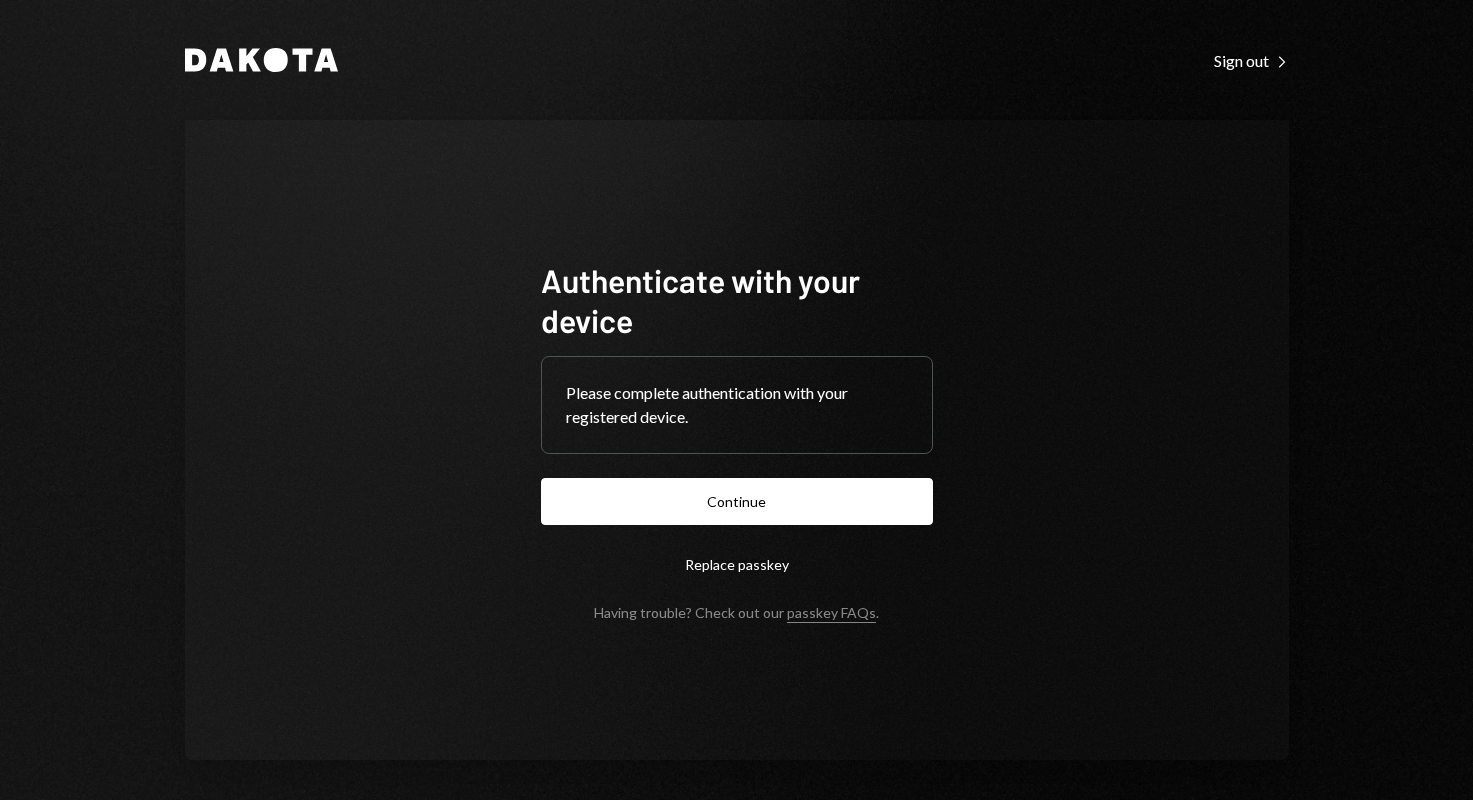 scroll, scrollTop: 0, scrollLeft: 0, axis: both 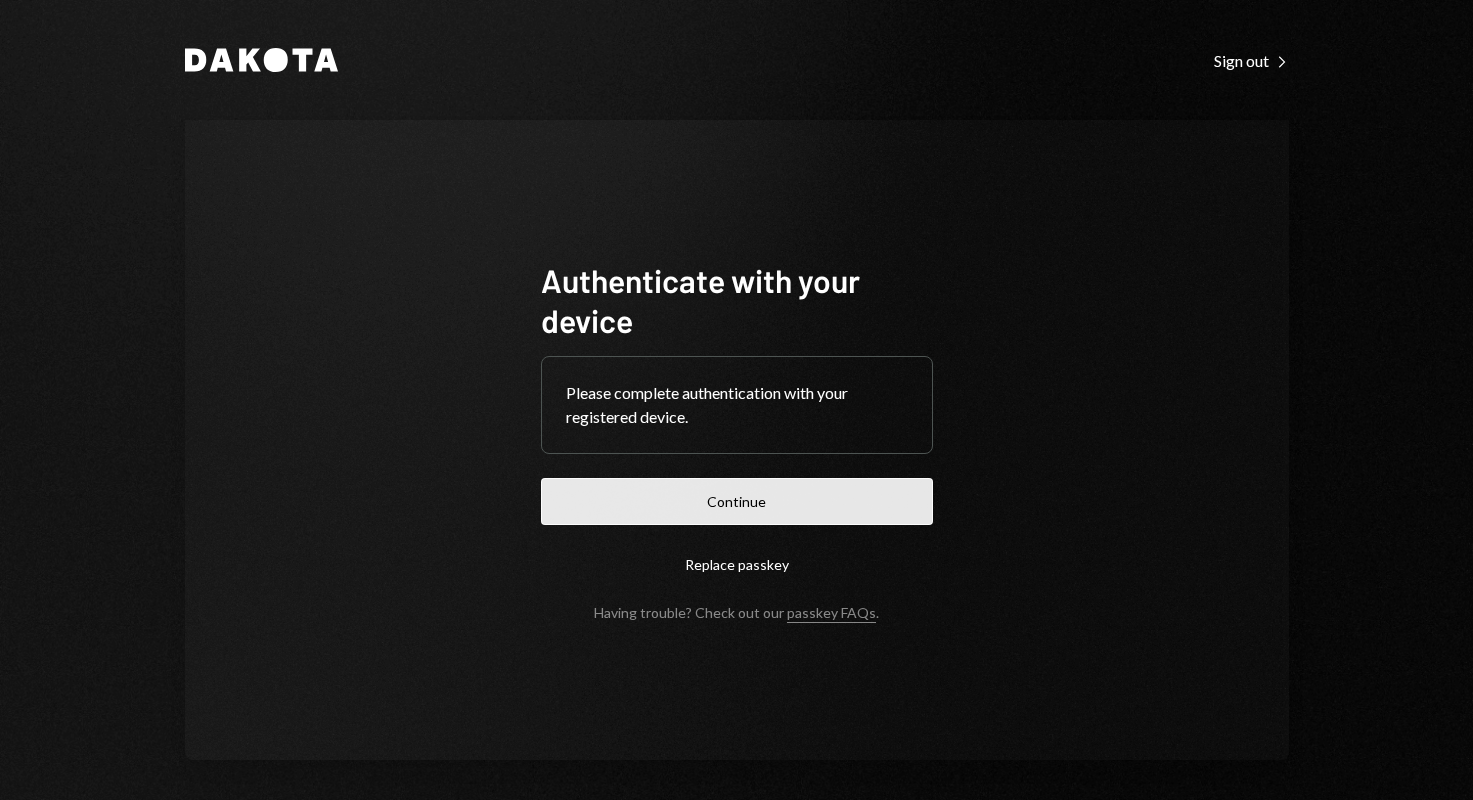 click on "Continue" at bounding box center (737, 501) 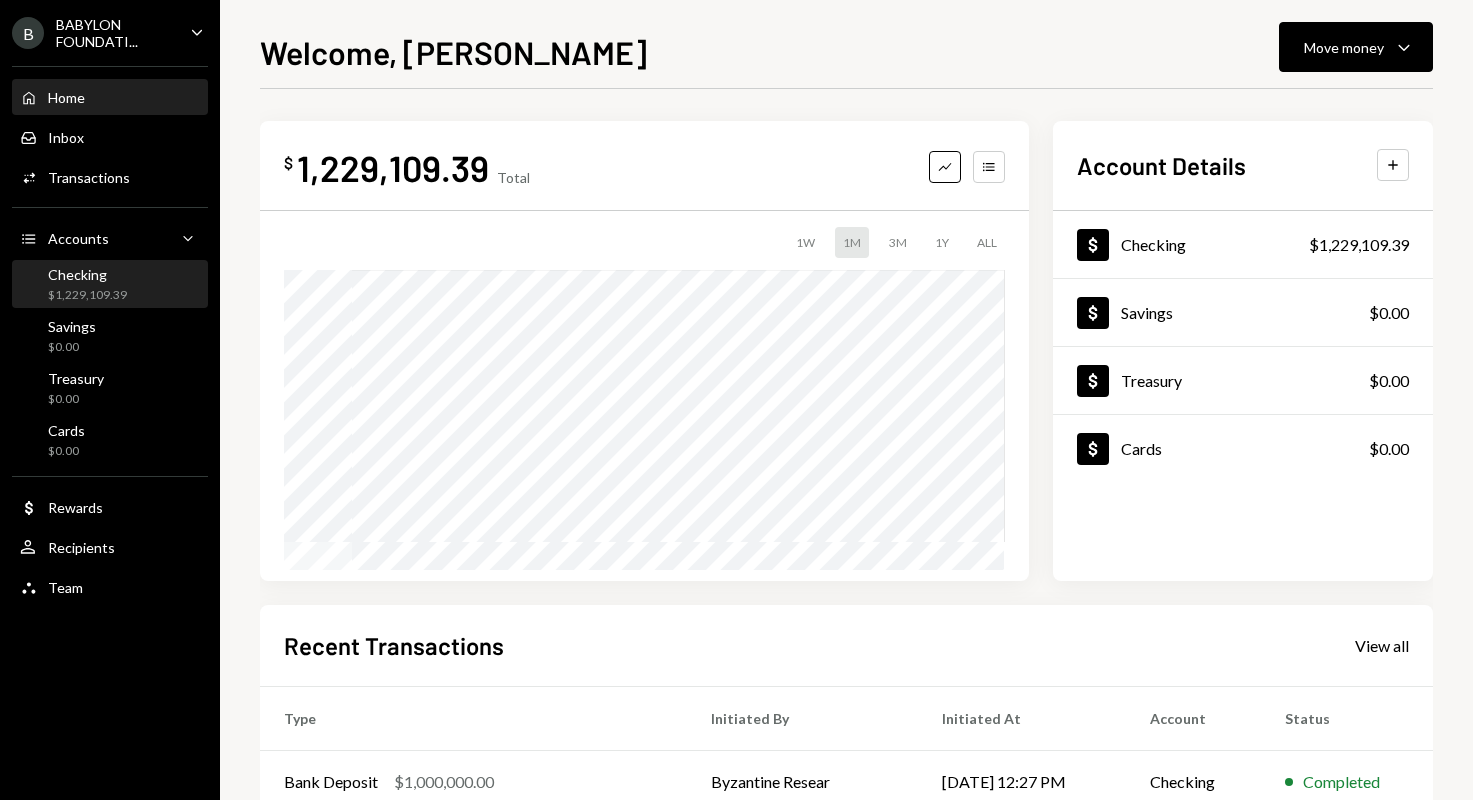 click on "$1,229,109.39" at bounding box center [87, 295] 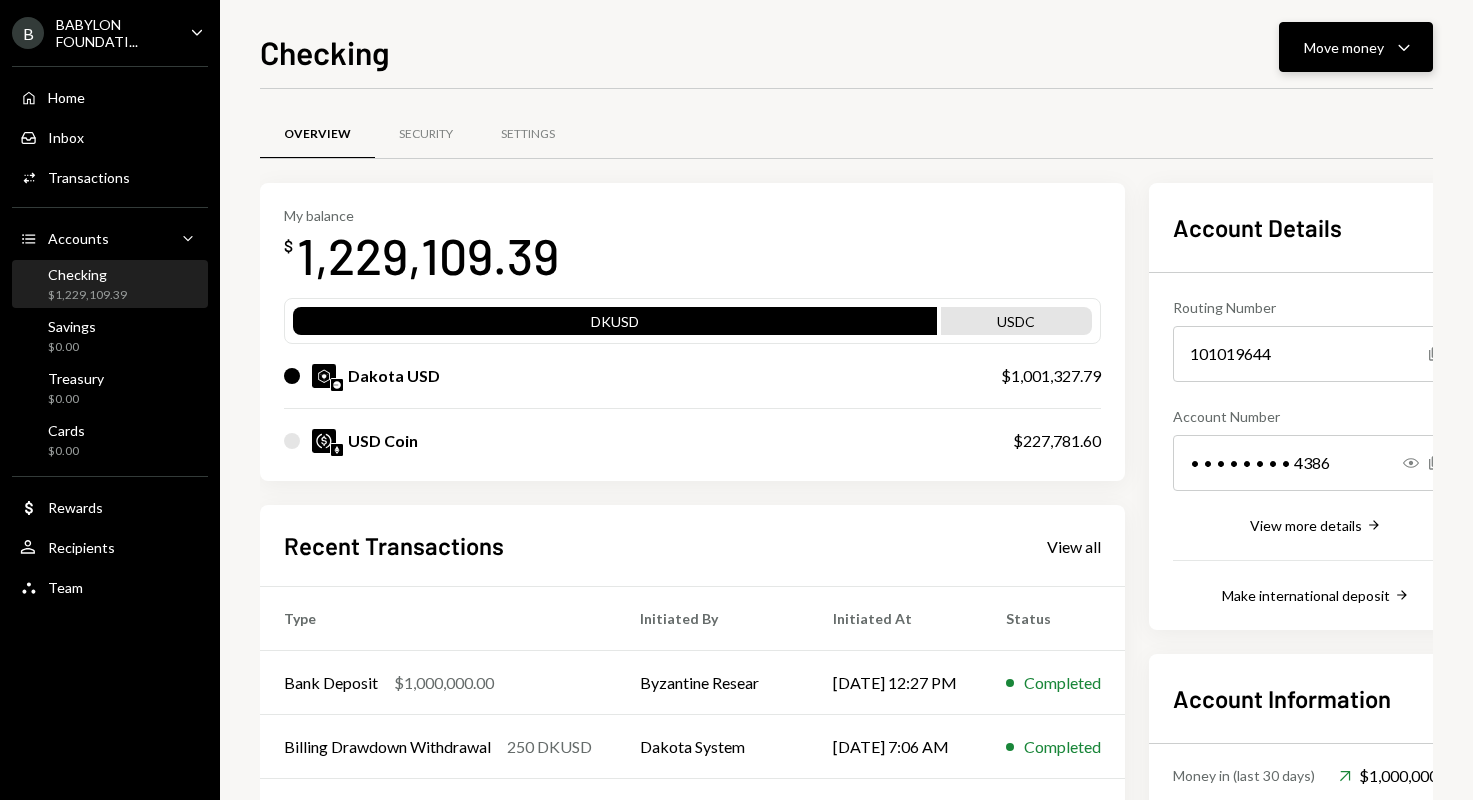 click on "Move money" at bounding box center (1344, 47) 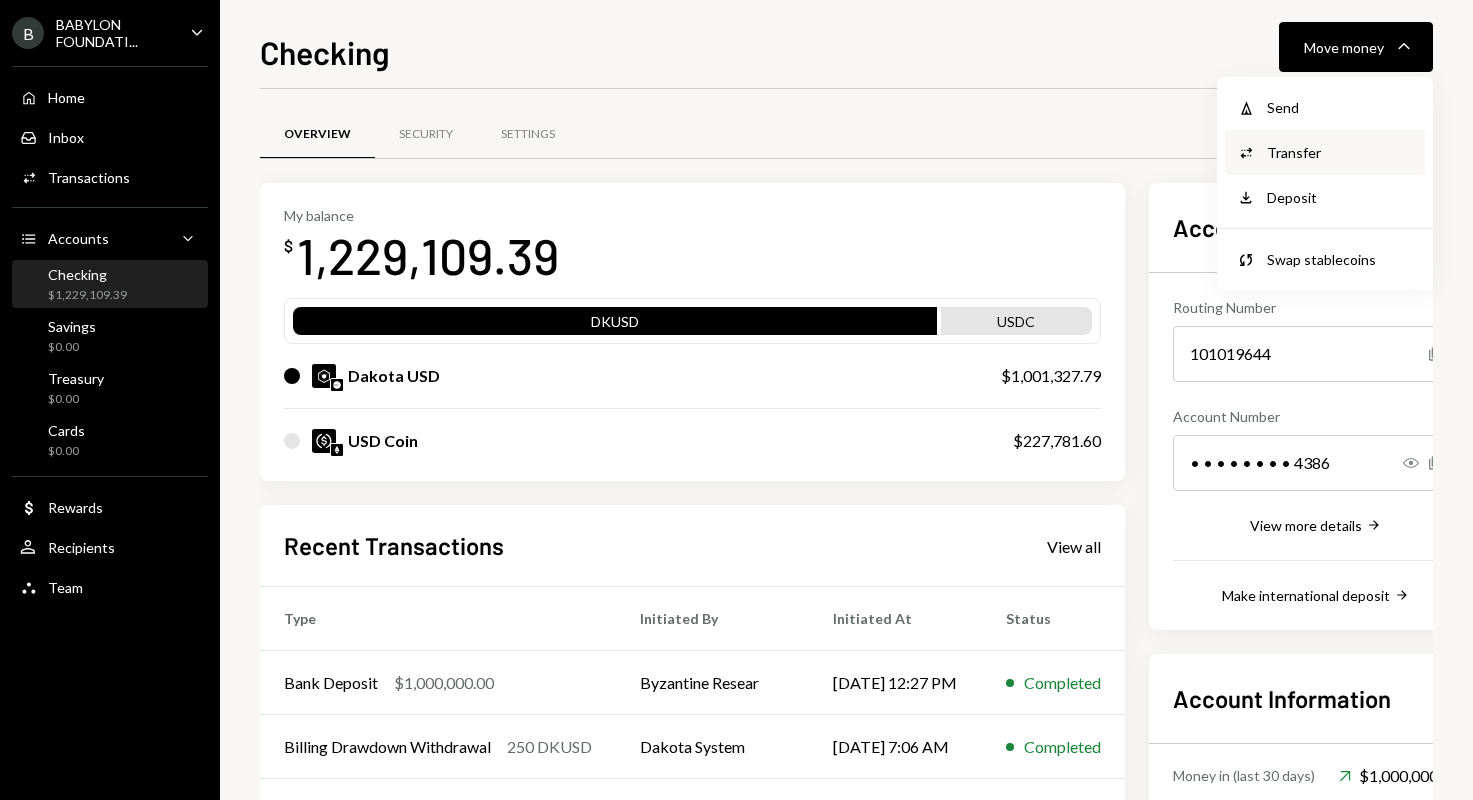 click on "Transfer" at bounding box center [1340, 152] 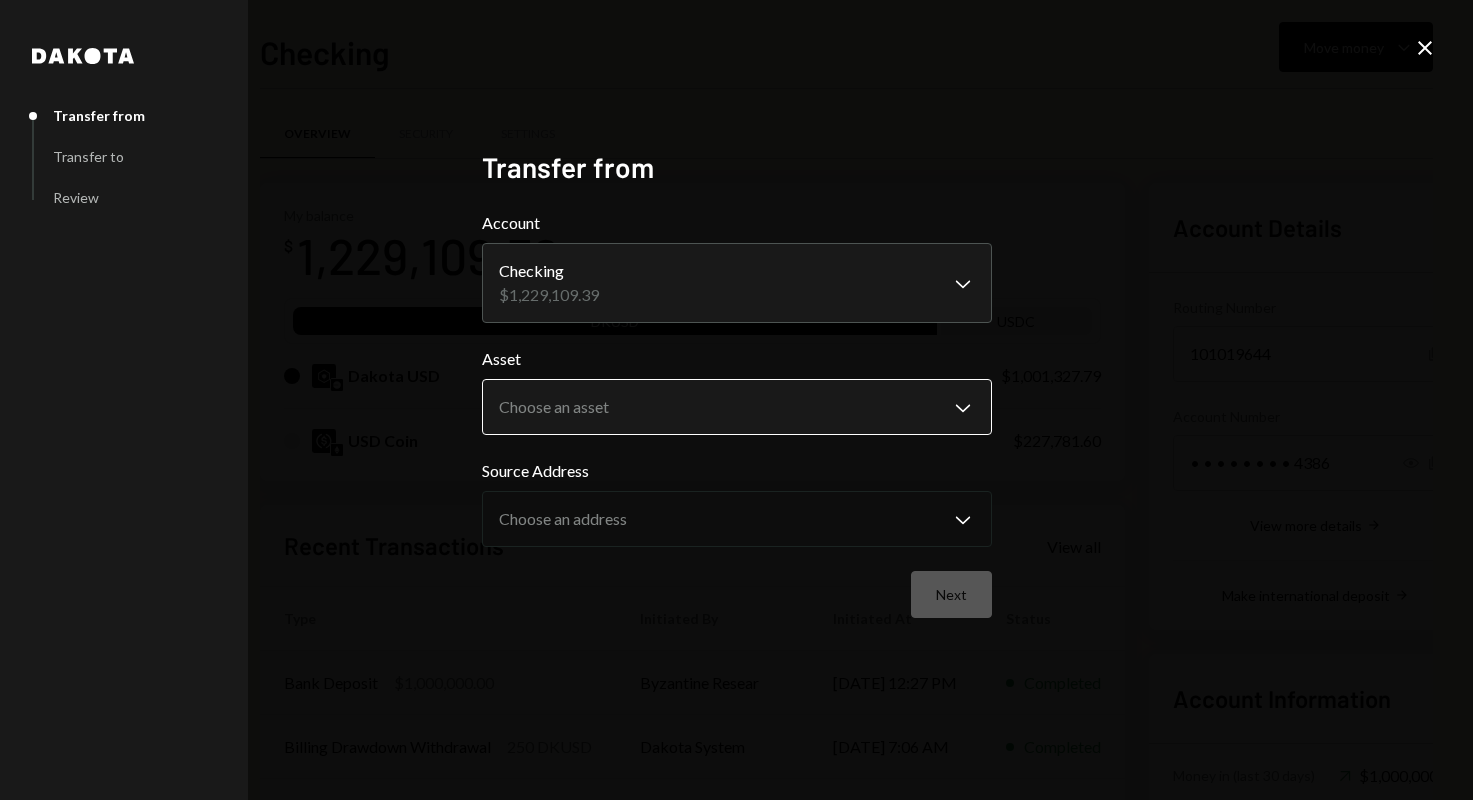 click on "B BABYLON FOUNDATI... Caret Down Home Home Inbox Inbox Activities Transactions Accounts Accounts Caret Down Checking $1,229,109.39 Savings $0.00 Treasury $0.00 Cards $0.00 Dollar Rewards User Recipients Team Team Checking Move money Caret Down Overview Security Settings My balance $ 1,229,109.39 DKUSD USDC Dakota USD $1,001,327.79 USD Coin $227,781.60 Recent Transactions View all Type Initiated By Initiated At Status Bank Deposit $1,000,000.00 Byzantine Resear [DATE] 12:27 PM Completed Billing Drawdown Withdrawal 250  DKUSD Dakota System [DATE] 7:06 AM Completed Withdrawal 100,000  USDC [PERSON_NAME] [DATE] 12:06 AM Completed Withdrawal 100,000  USDC [PERSON_NAME] [DATE] 12:45 AM Completed Deposit 432.5  USDC 0xA9D1...1d3E43 Copy [DATE] 9:01 AM Completed Account Details Routing Number [FINANCIAL_ID] Copy Account Number • • • • • • • •  4386 Show Copy View more details Right Arrow Make international deposit Right Arrow Account Information Money in (last 30 days) Up Right Arrow $200,250.00" at bounding box center (736, 400) 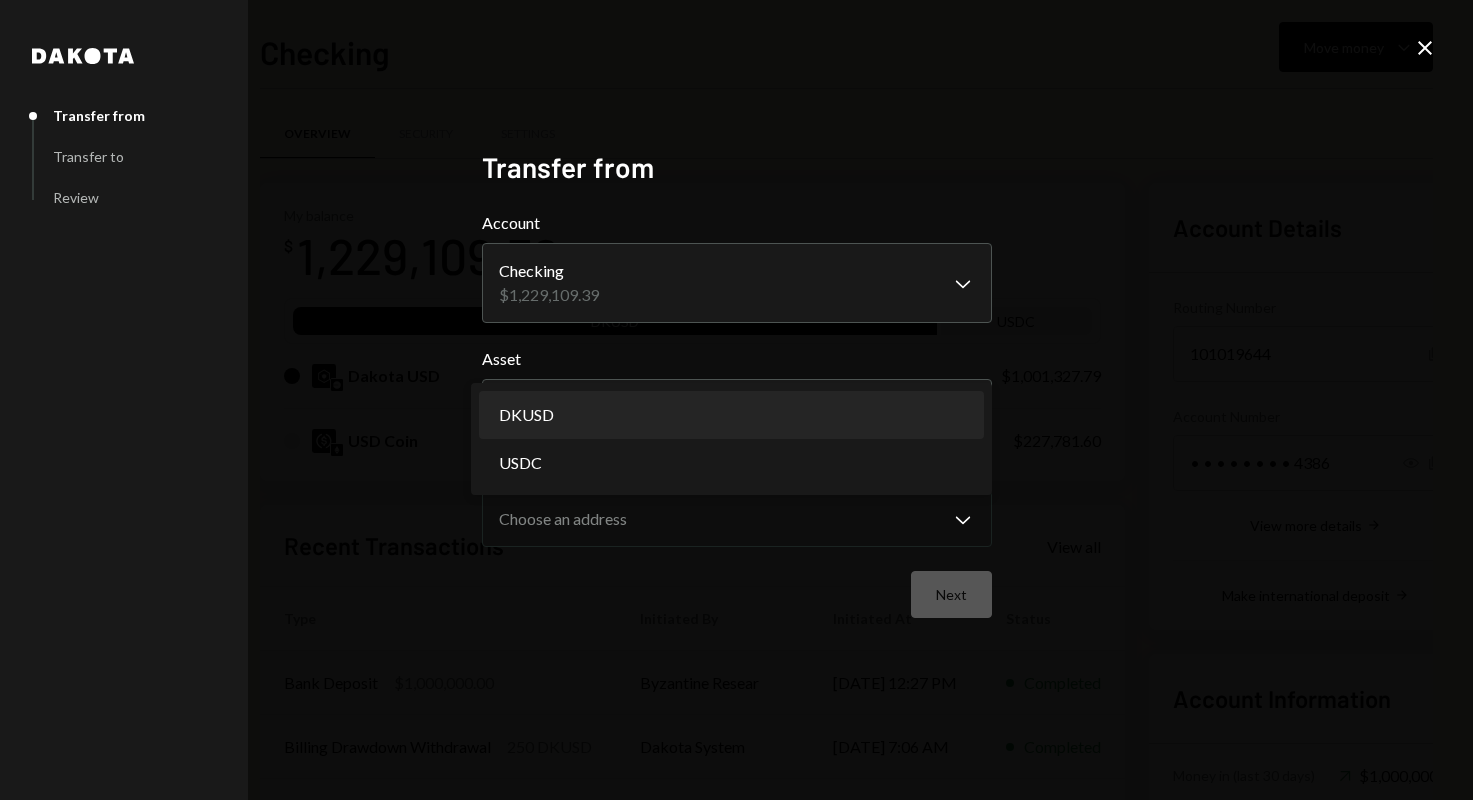 select on "*****" 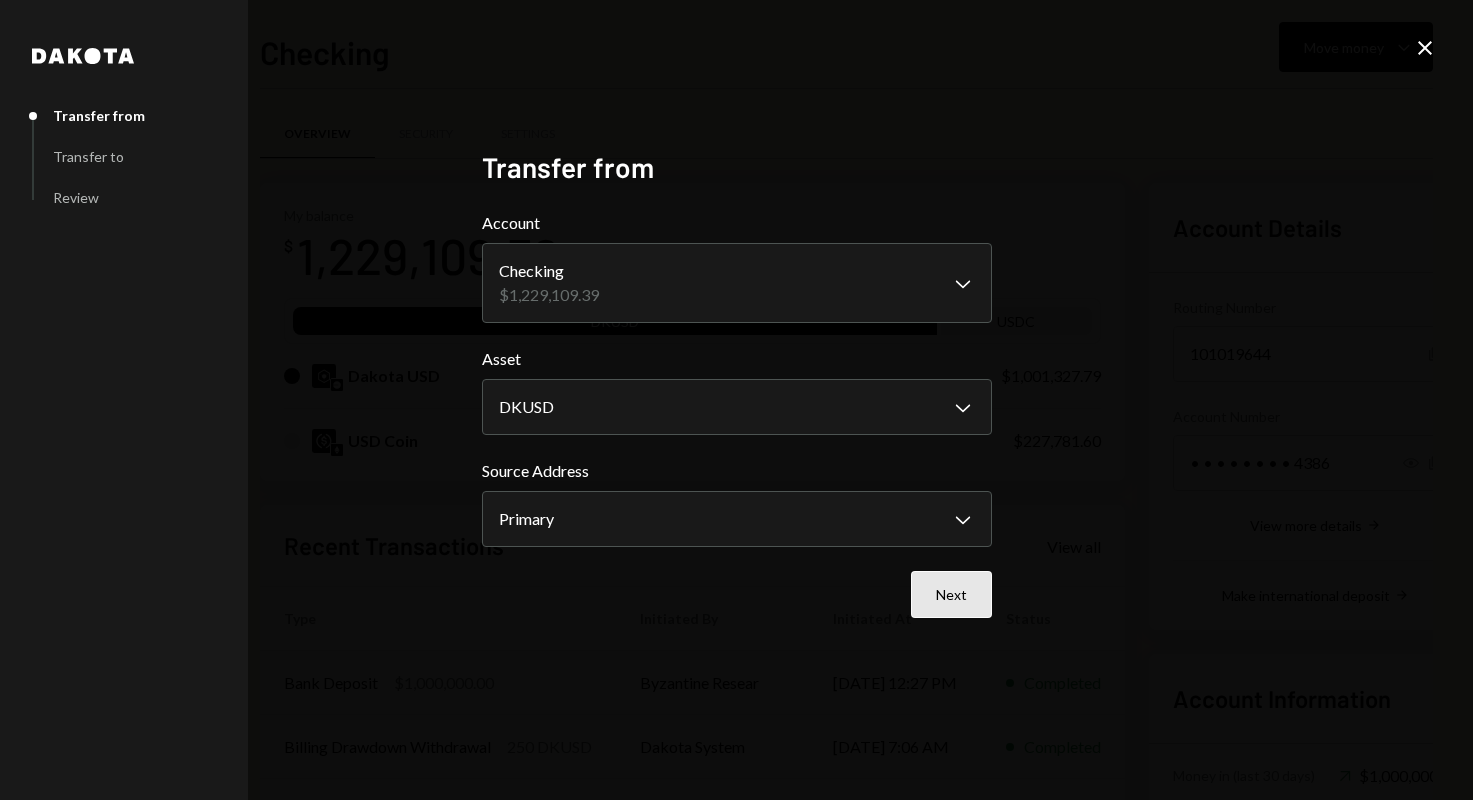click on "Next" at bounding box center [951, 594] 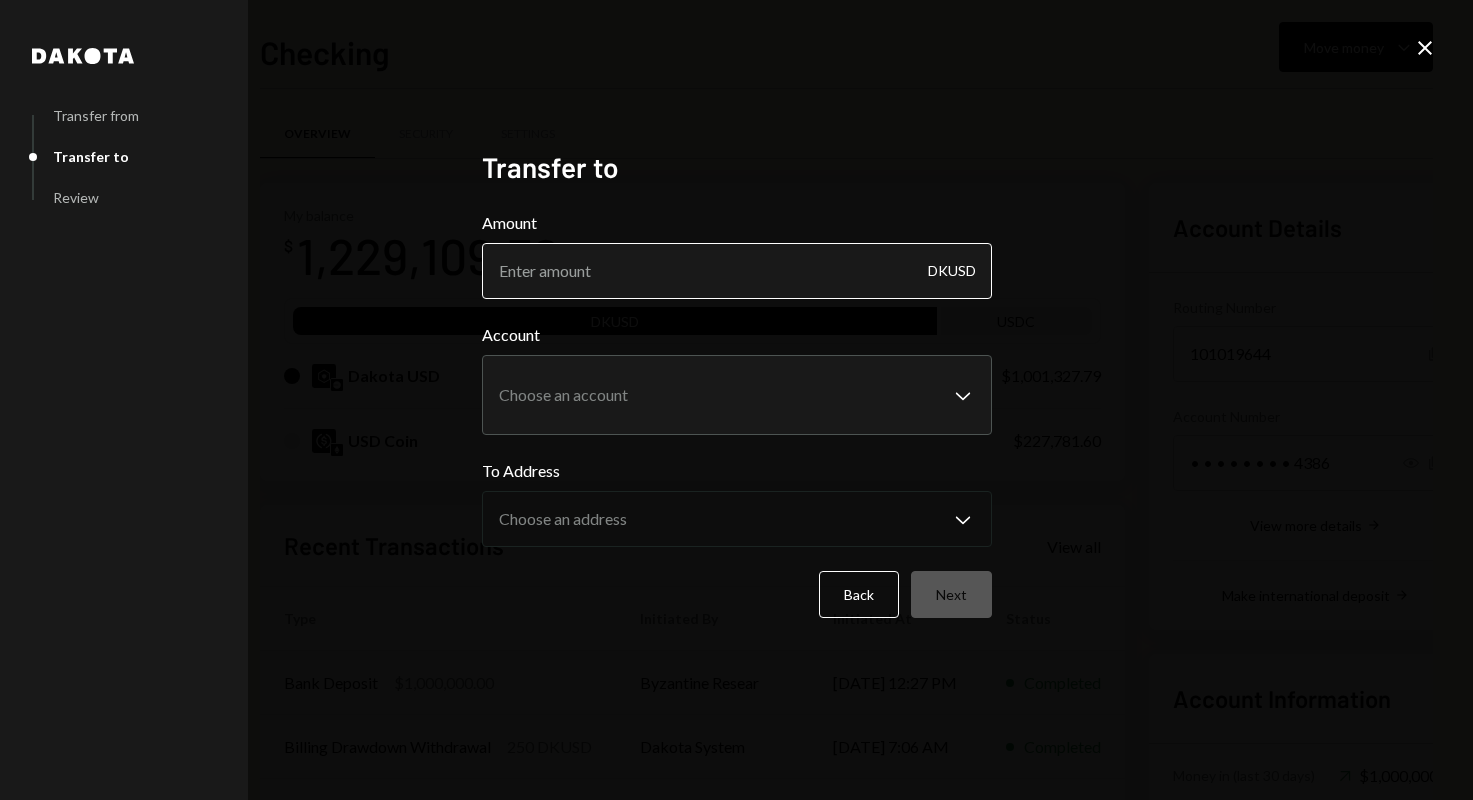 click on "Amount" at bounding box center [737, 271] 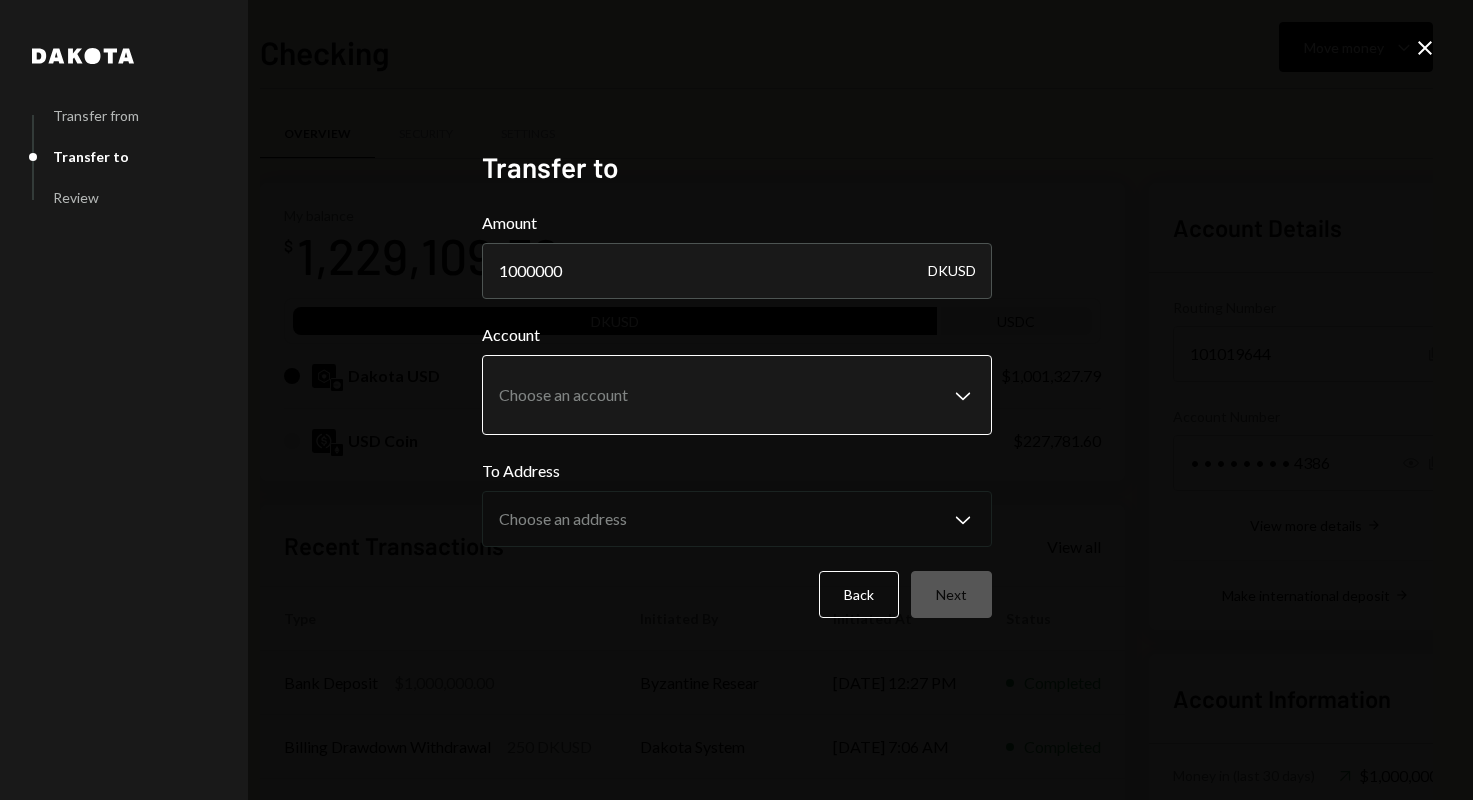 type on "1000000" 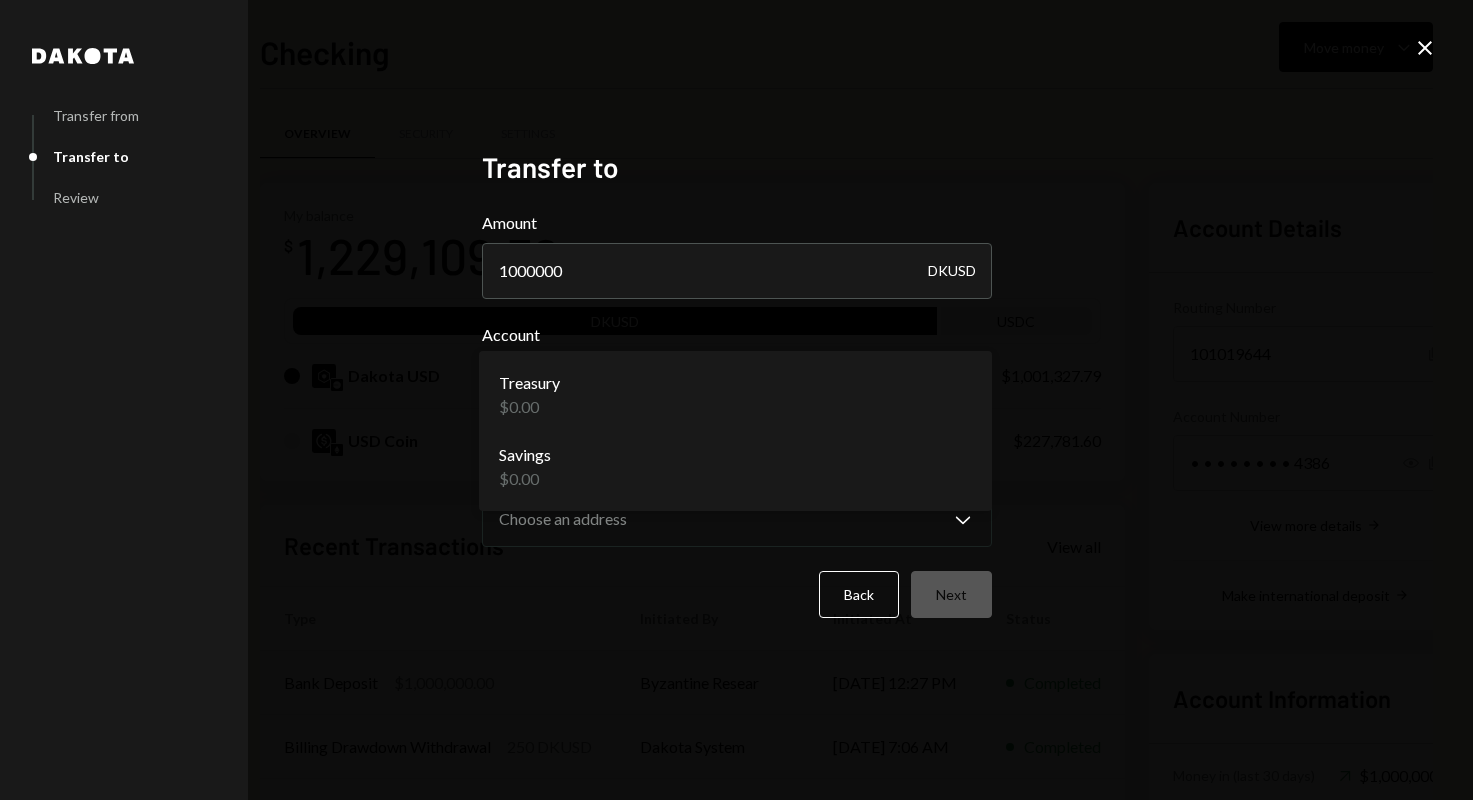 click on "B BABYLON FOUNDATI... Caret Down Home Home Inbox Inbox Activities Transactions Accounts Accounts Caret Down Checking $1,229,109.39 Savings $0.00 Treasury $0.00 Cards $0.00 Dollar Rewards User Recipients Team Team Checking Move money Caret Down Overview Security Settings My balance $ 1,229,109.39 DKUSD USDC Dakota USD $1,001,327.79 USD Coin $227,781.60 Recent Transactions View all Type Initiated By Initiated At Status Bank Deposit $1,000,000.00 Byzantine Resear [DATE] 12:27 PM Completed Billing Drawdown Withdrawal 250  DKUSD Dakota System [DATE] 7:06 AM Completed Withdrawal 100,000  USDC [PERSON_NAME] [DATE] 12:06 AM Completed Withdrawal 100,000  USDC [PERSON_NAME] [DATE] 12:45 AM Completed Deposit 432.5  USDC 0xA9D1...1d3E43 Copy [DATE] 9:01 AM Completed Account Details Routing Number [FINANCIAL_ID] Copy Account Number • • • • • • • •  4386 Show Copy View more details Right Arrow Make international deposit Right Arrow Account Information Money in (last 30 days) Up Right Arrow $200,250.00" at bounding box center [736, 400] 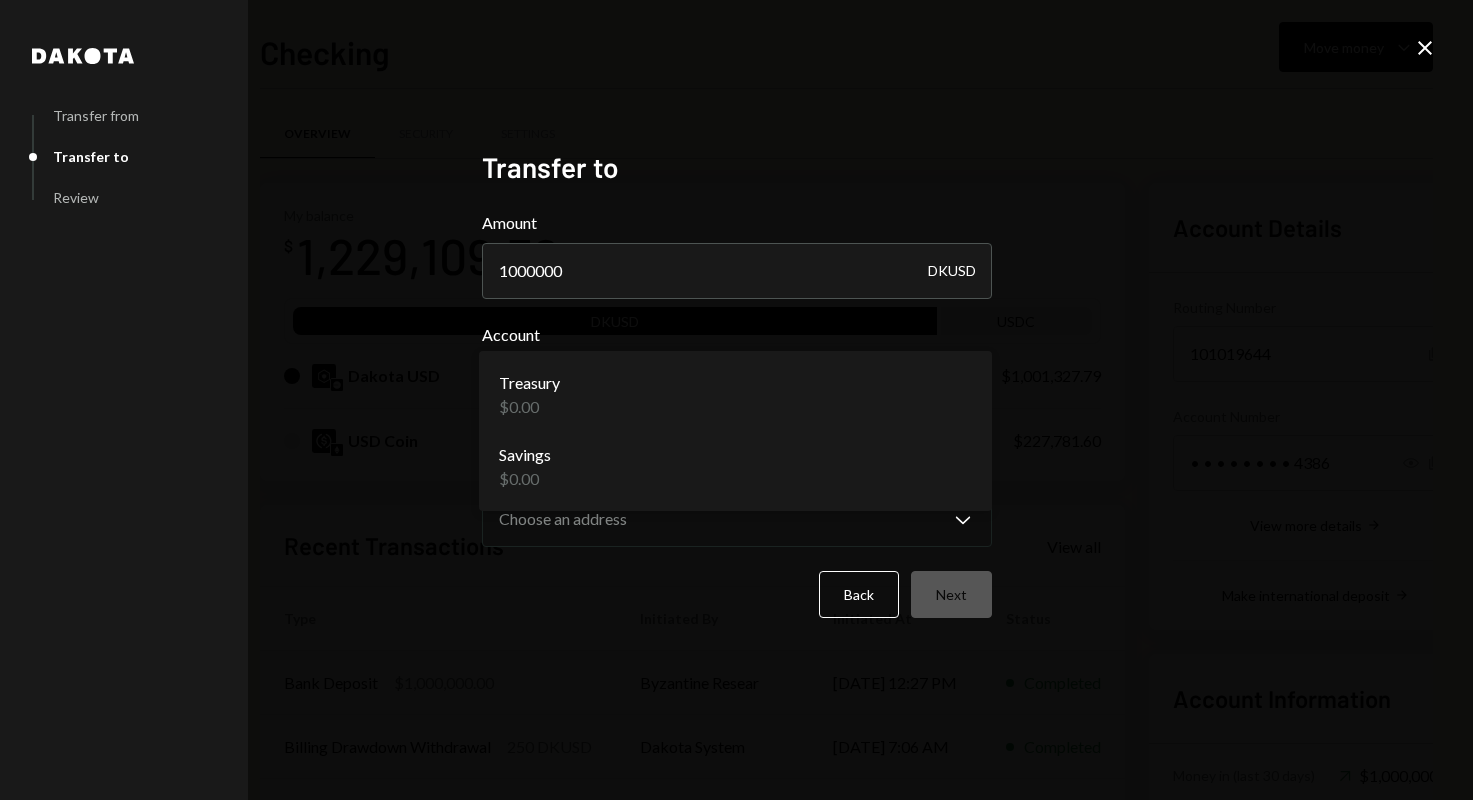 click on "B BABYLON FOUNDATI... Caret Down Home Home Inbox Inbox Activities Transactions Accounts Accounts Caret Down Checking $1,229,109.39 Savings $0.00 Treasury $0.00 Cards $0.00 Dollar Rewards User Recipients Team Team Checking Move money Caret Down Overview Security Settings My balance $ 1,229,109.39 DKUSD USDC Dakota USD $1,001,327.79 USD Coin $227,781.60 Recent Transactions View all Type Initiated By Initiated At Status Bank Deposit $1,000,000.00 Byzantine Resear [DATE] 12:27 PM Completed Billing Drawdown Withdrawal 250  DKUSD Dakota System [DATE] 7:06 AM Completed Withdrawal 100,000  USDC [PERSON_NAME] [DATE] 12:06 AM Completed Withdrawal 100,000  USDC [PERSON_NAME] [DATE] 12:45 AM Completed Deposit 432.5  USDC 0xA9D1...1d3E43 Copy [DATE] 9:01 AM Completed Account Details Routing Number [FINANCIAL_ID] Copy Account Number • • • • • • • •  4386 Show Copy View more details Right Arrow Make international deposit Right Arrow Account Information Money in (last 30 days) Up Right Arrow $200,250.00" at bounding box center [736, 400] 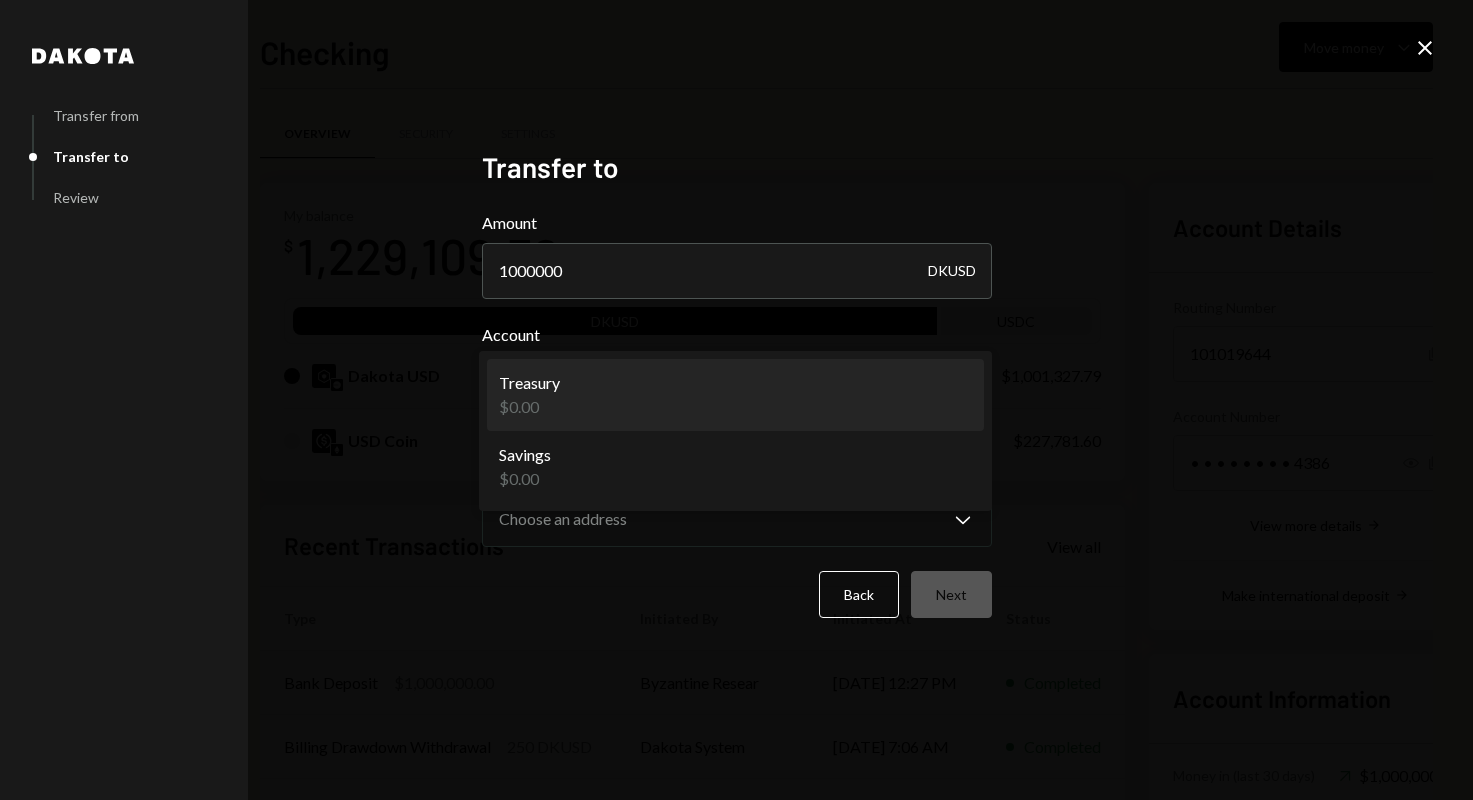 select on "**********" 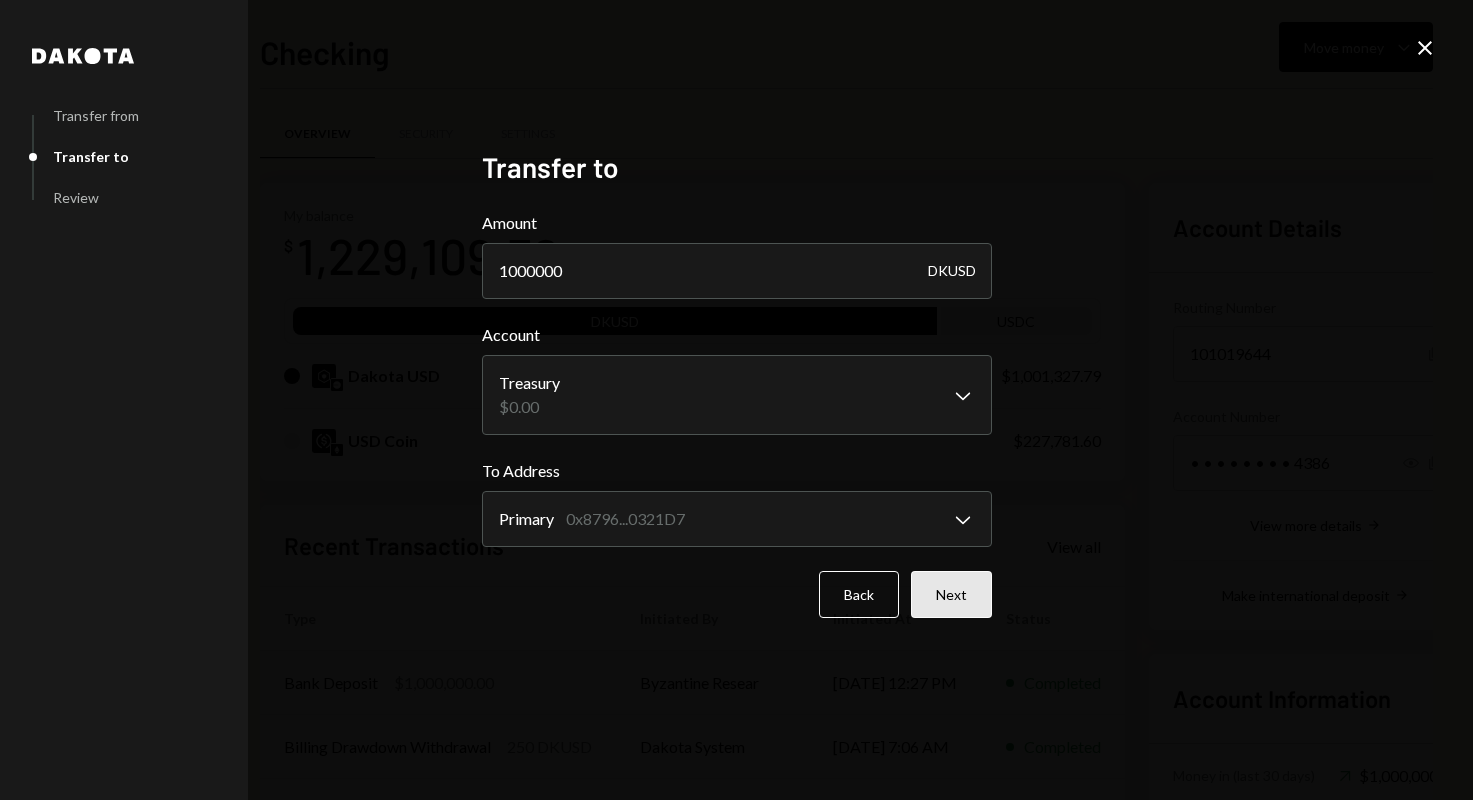 click on "Next" at bounding box center [951, 594] 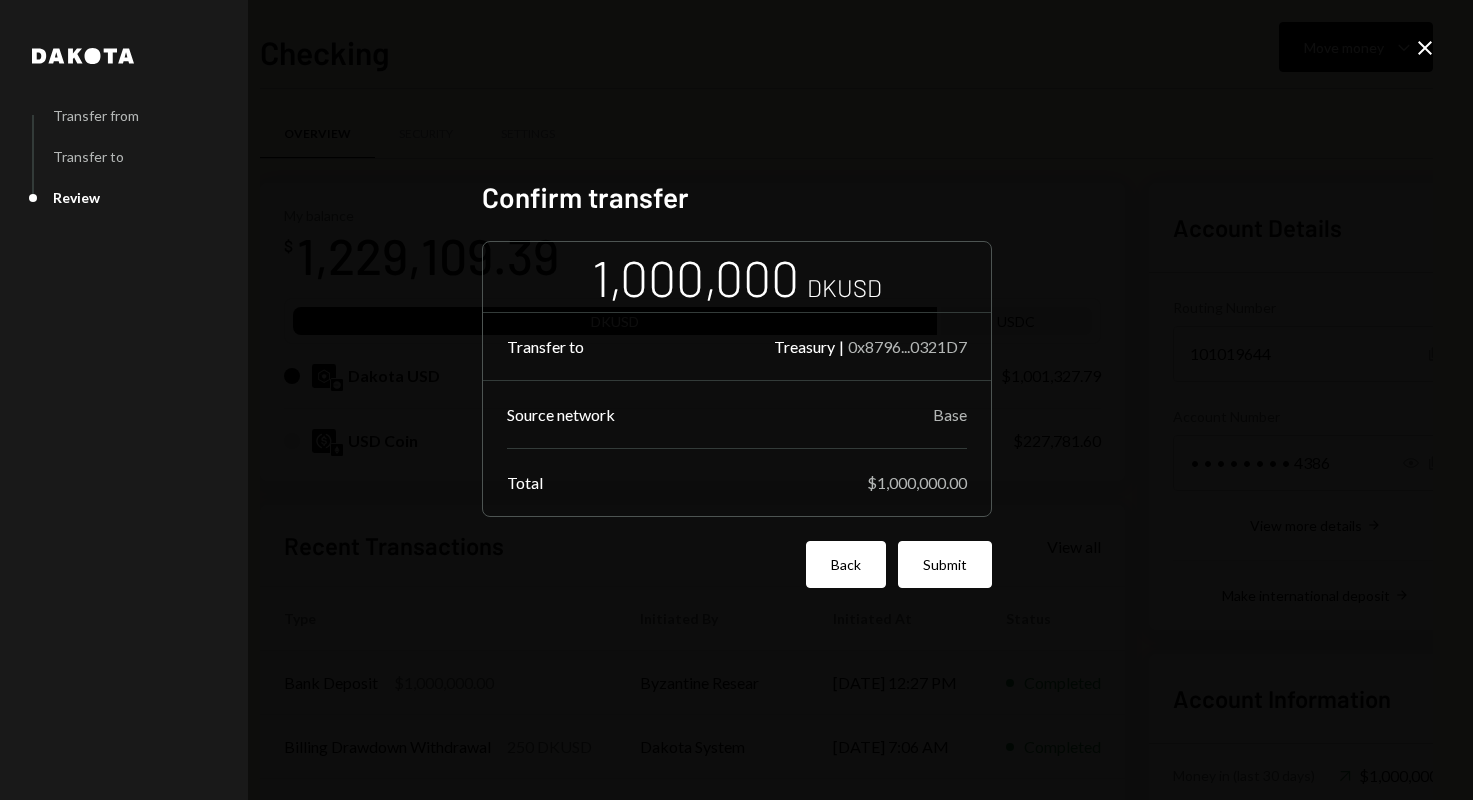 click on "Back" at bounding box center [846, 564] 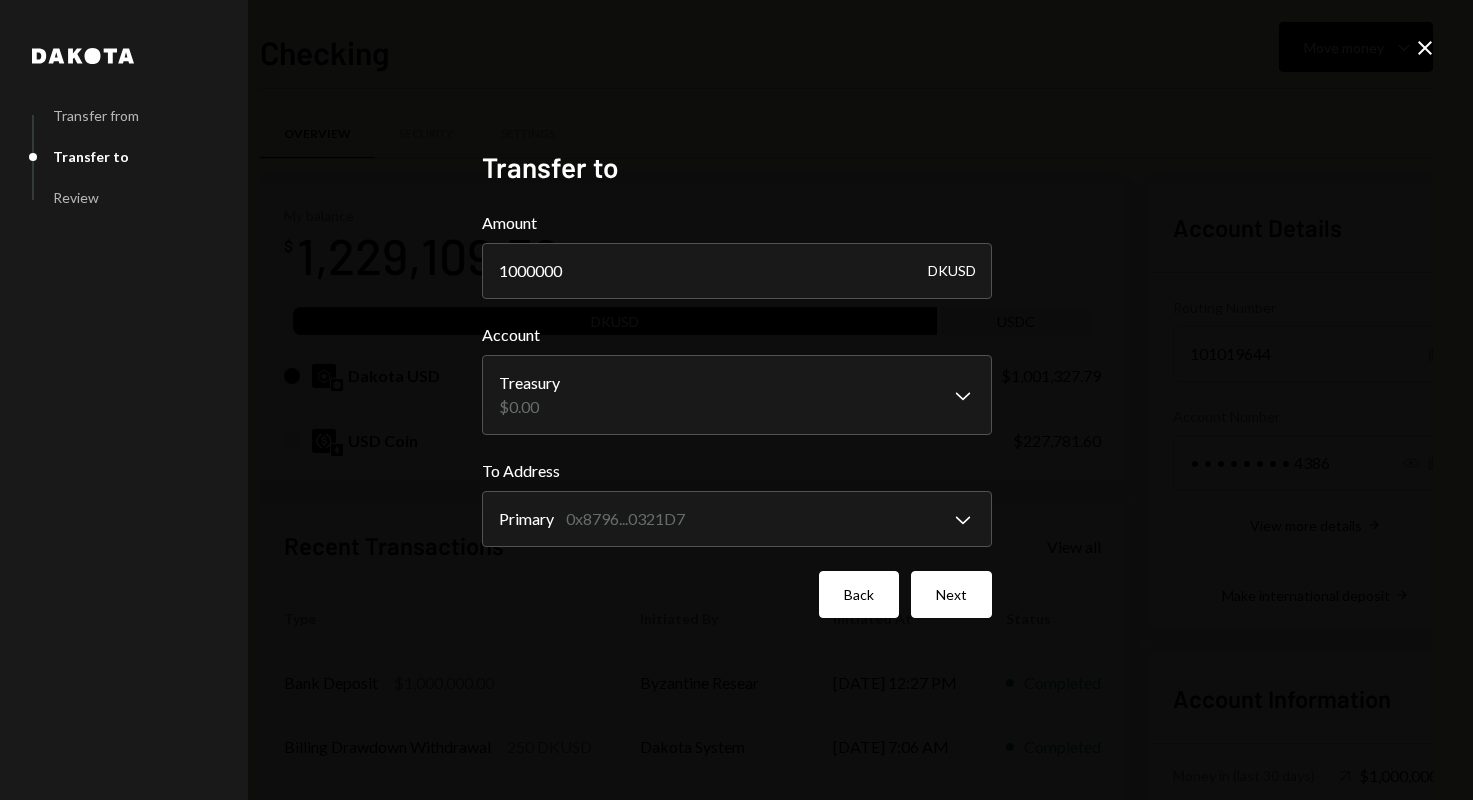 click on "Back" at bounding box center [859, 594] 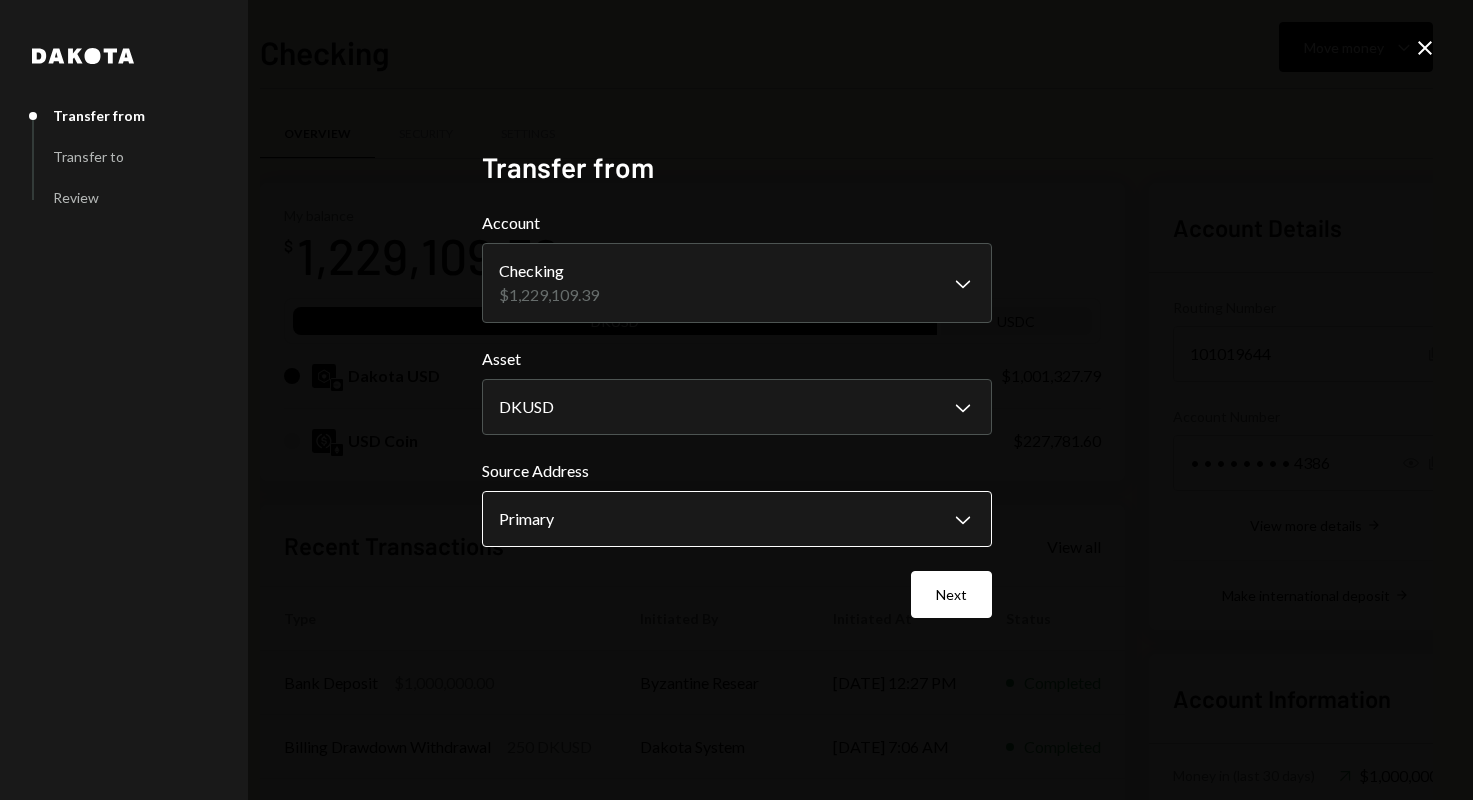 click on "B BABYLON FOUNDATI... Caret Down Home Home Inbox Inbox Activities Transactions Accounts Accounts Caret Down Checking $1,229,109.39 Savings $0.00 Treasury $0.00 Cards $0.00 Dollar Rewards User Recipients Team Team Checking Move money Caret Down Overview Security Settings My balance $ 1,229,109.39 DKUSD USDC Dakota USD $1,001,327.79 USD Coin $227,781.60 Recent Transactions View all Type Initiated By Initiated At Status Bank Deposit $1,000,000.00 Byzantine Resear [DATE] 12:27 PM Completed Billing Drawdown Withdrawal 250  DKUSD Dakota System [DATE] 7:06 AM Completed Withdrawal 100,000  USDC [PERSON_NAME] [DATE] 12:06 AM Completed Withdrawal 100,000  USDC [PERSON_NAME] [DATE] 12:45 AM Completed Deposit 432.5  USDC 0xA9D1...1d3E43 Copy [DATE] 9:01 AM Completed Account Details Routing Number [FINANCIAL_ID] Copy Account Number • • • • • • • •  4386 Show Copy View more details Right Arrow Make international deposit Right Arrow Account Information Money in (last 30 days) Up Right Arrow $200,250.00" at bounding box center [736, 400] 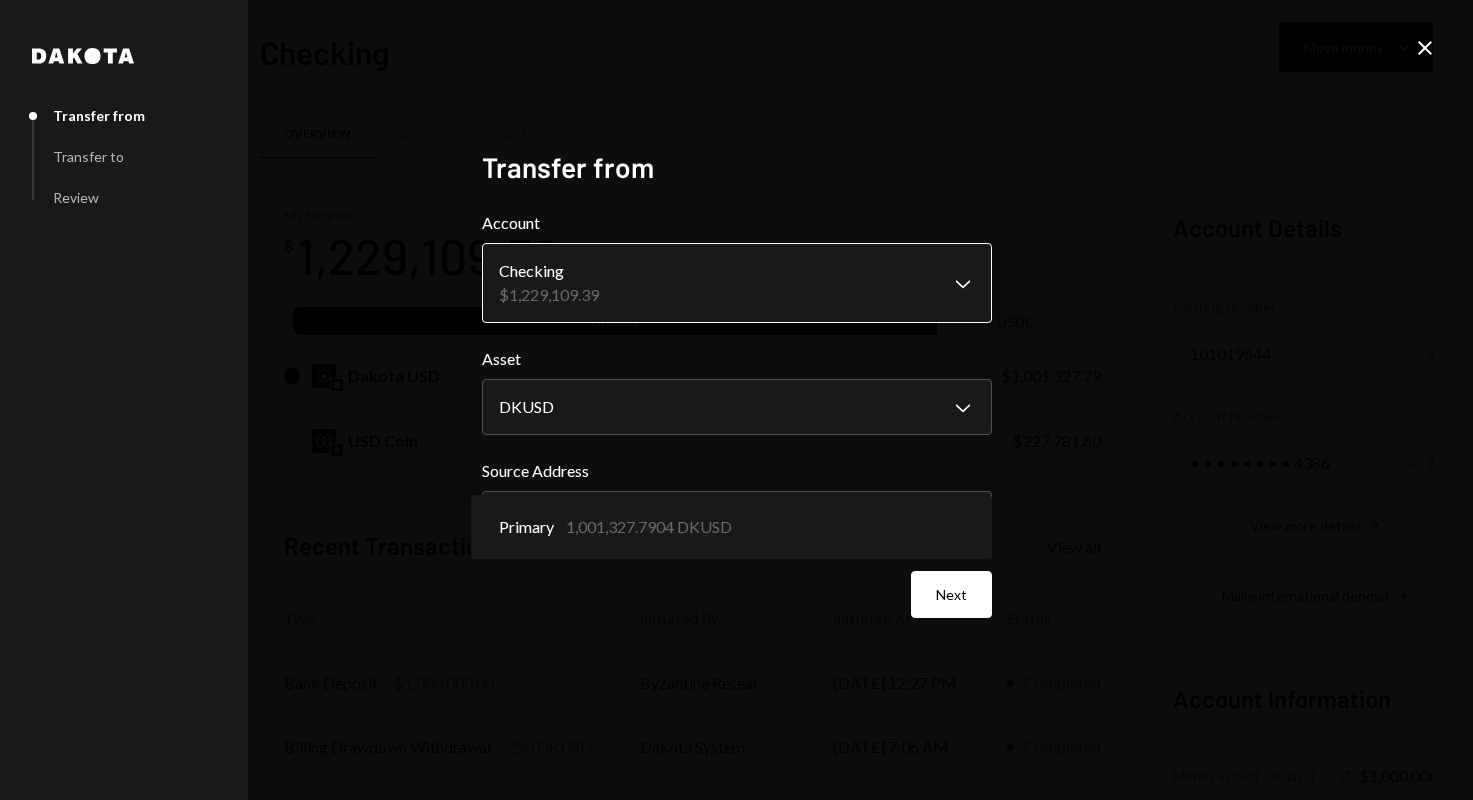 click on "B BABYLON FOUNDATI... Caret Down Home Home Inbox Inbox Activities Transactions Accounts Accounts Caret Down Checking $1,229,109.39 Savings $0.00 Treasury $0.00 Cards $0.00 Dollar Rewards User Recipients Team Team Checking Move money Caret Down Overview Security Settings My balance $ 1,229,109.39 DKUSD USDC Dakota USD $1,001,327.79 USD Coin $227,781.60 Recent Transactions View all Type Initiated By Initiated At Status Bank Deposit $1,000,000.00 Byzantine Resear [DATE] 12:27 PM Completed Billing Drawdown Withdrawal 250  DKUSD Dakota System [DATE] 7:06 AM Completed Withdrawal 100,000  USDC [PERSON_NAME] [DATE] 12:06 AM Completed Withdrawal 100,000  USDC [PERSON_NAME] [DATE] 12:45 AM Completed Deposit 432.5  USDC 0xA9D1...1d3E43 Copy [DATE] 9:01 AM Completed Account Details Routing Number [FINANCIAL_ID] Copy Account Number • • • • • • • •  4386 Show Copy View more details Right Arrow Make international deposit Right Arrow Account Information Money in (last 30 days) Up Right Arrow $200,250.00" at bounding box center (736, 400) 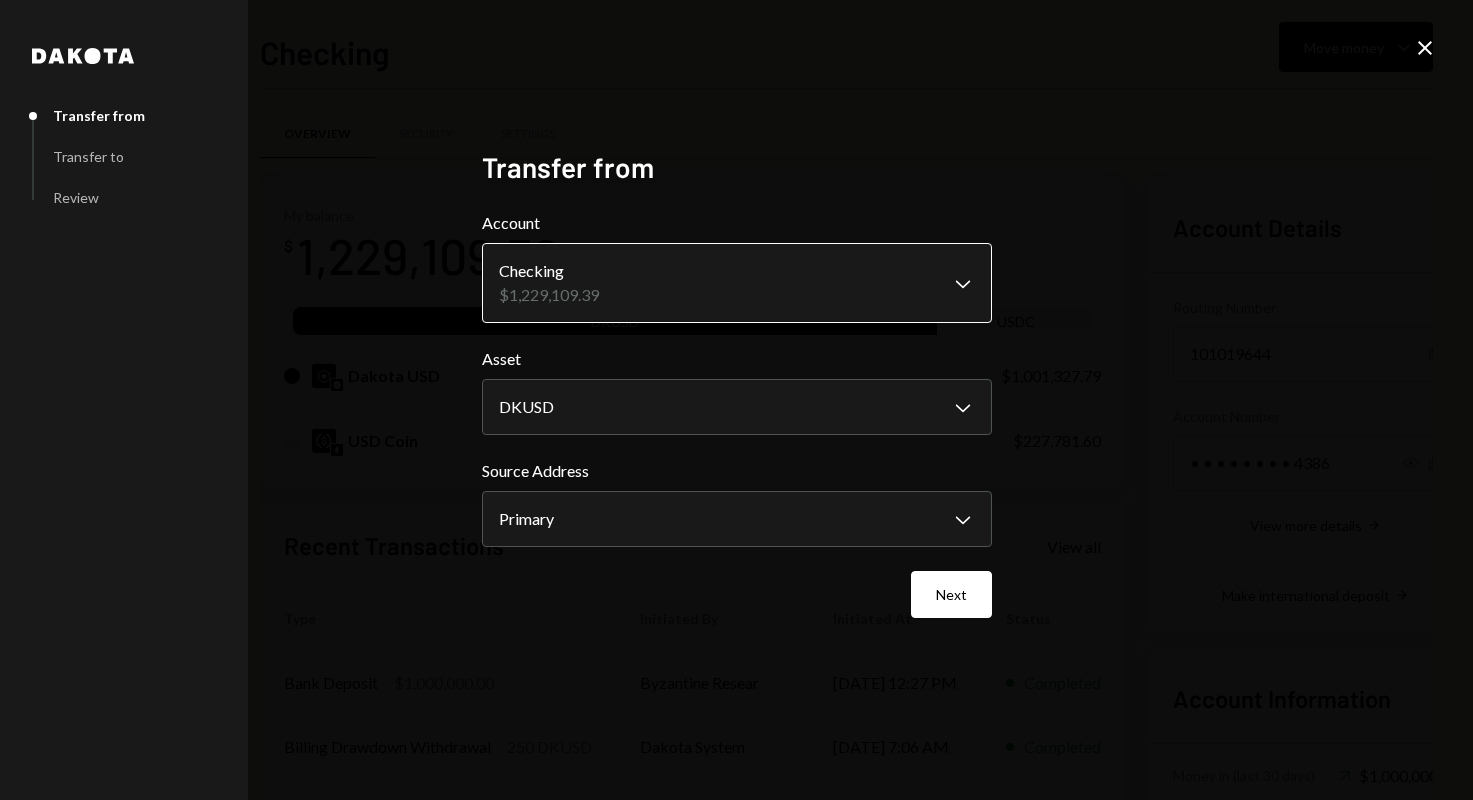 click on "B BABYLON FOUNDATI... Caret Down Home Home Inbox Inbox Activities Transactions Accounts Accounts Caret Down Checking $1,229,109.39 Savings $0.00 Treasury $0.00 Cards $0.00 Dollar Rewards User Recipients Team Team Checking Move money Caret Down Overview Security Settings My balance $ 1,229,109.39 DKUSD USDC Dakota USD $1,001,327.79 USD Coin $227,781.60 Recent Transactions View all Type Initiated By Initiated At Status Bank Deposit $1,000,000.00 Byzantine Resear [DATE] 12:27 PM Completed Billing Drawdown Withdrawal 250  DKUSD Dakota System [DATE] 7:06 AM Completed Withdrawal 100,000  USDC [PERSON_NAME] [DATE] 12:06 AM Completed Withdrawal 100,000  USDC [PERSON_NAME] [DATE] 12:45 AM Completed Deposit 432.5  USDC 0xA9D1...1d3E43 Copy [DATE] 9:01 AM Completed Account Details Routing Number [FINANCIAL_ID] Copy Account Number • • • • • • • •  4386 Show Copy View more details Right Arrow Make international deposit Right Arrow Account Information Money in (last 30 days) Up Right Arrow $200,250.00" at bounding box center (736, 400) 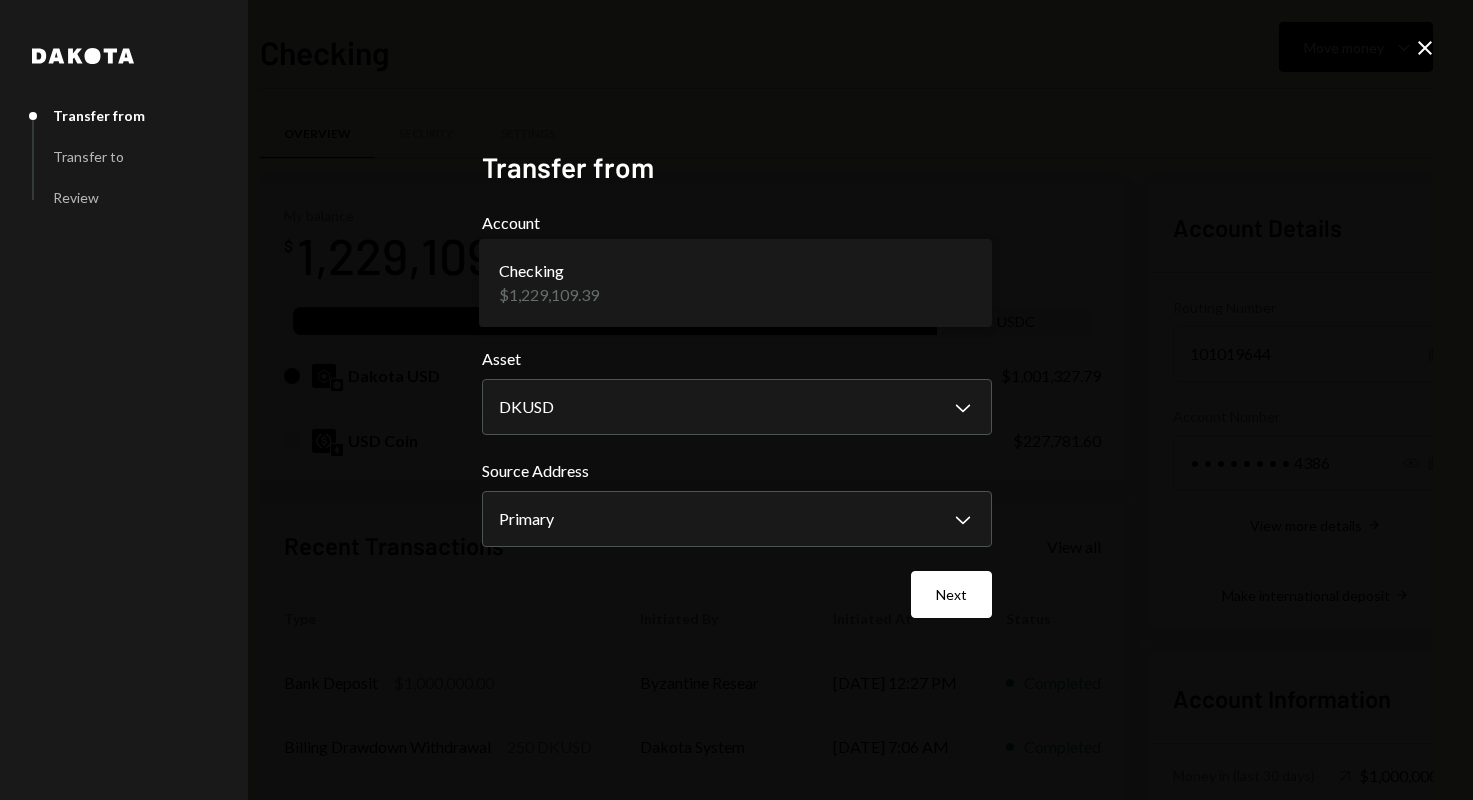 click on "B BABYLON FOUNDATI... Caret Down Home Home Inbox Inbox Activities Transactions Accounts Accounts Caret Down Checking $1,229,109.39 Savings $0.00 Treasury $0.00 Cards $0.00 Dollar Rewards User Recipients Team Team Checking Move money Caret Down Overview Security Settings My balance $ 1,229,109.39 DKUSD USDC Dakota USD $1,001,327.79 USD Coin $227,781.60 Recent Transactions View all Type Initiated By Initiated At Status Bank Deposit $1,000,000.00 Byzantine Resear [DATE] 12:27 PM Completed Billing Drawdown Withdrawal 250  DKUSD Dakota System [DATE] 7:06 AM Completed Withdrawal 100,000  USDC [PERSON_NAME] [DATE] 12:06 AM Completed Withdrawal 100,000  USDC [PERSON_NAME] [DATE] 12:45 AM Completed Deposit 432.5  USDC 0xA9D1...1d3E43 Copy [DATE] 9:01 AM Completed Account Details Routing Number [FINANCIAL_ID] Copy Account Number • • • • • • • •  4386 Show Copy View more details Right Arrow Make international deposit Right Arrow Account Information Money in (last 30 days) Up Right Arrow $200,250.00" at bounding box center [736, 400] 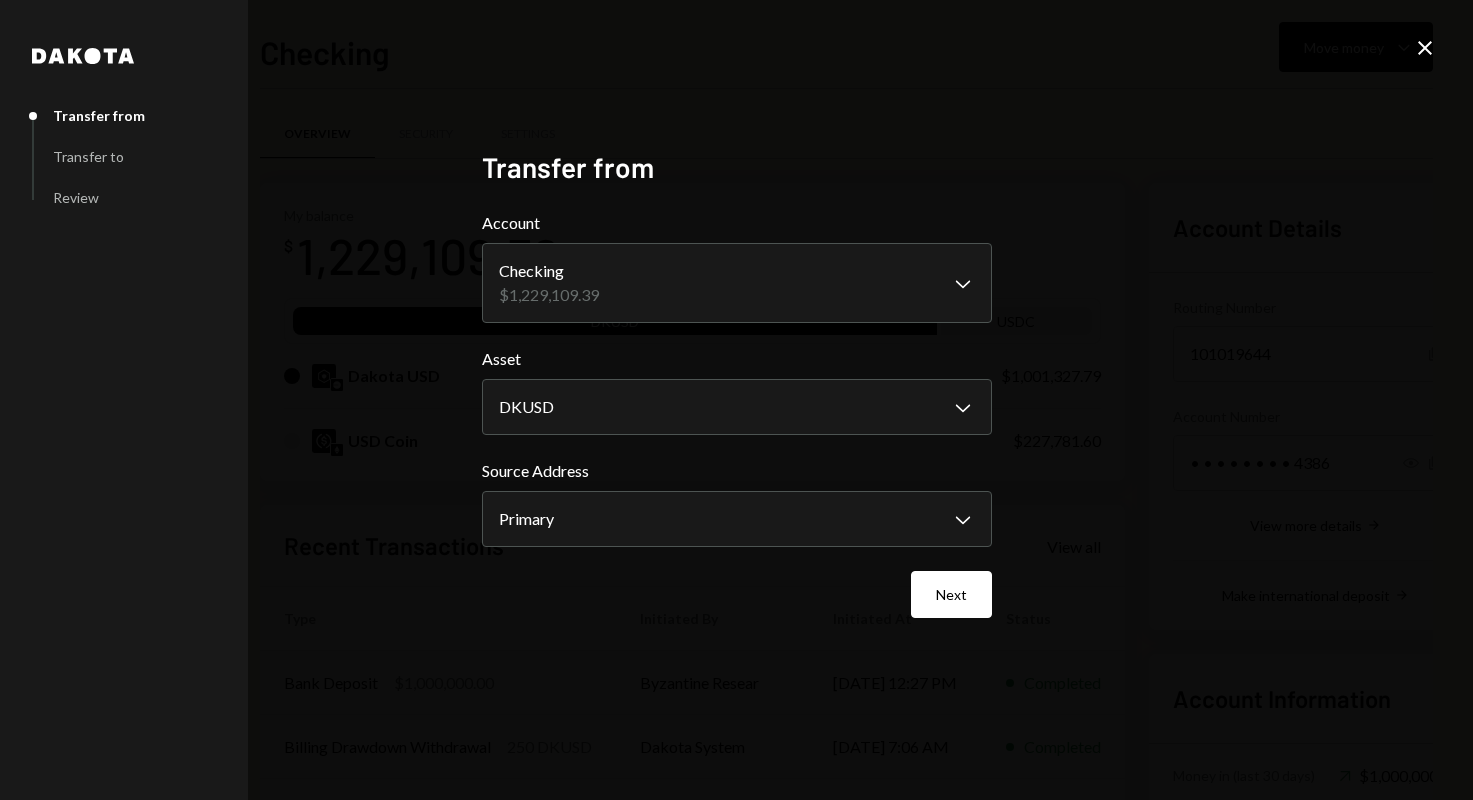 click on "**********" at bounding box center (736, 400) 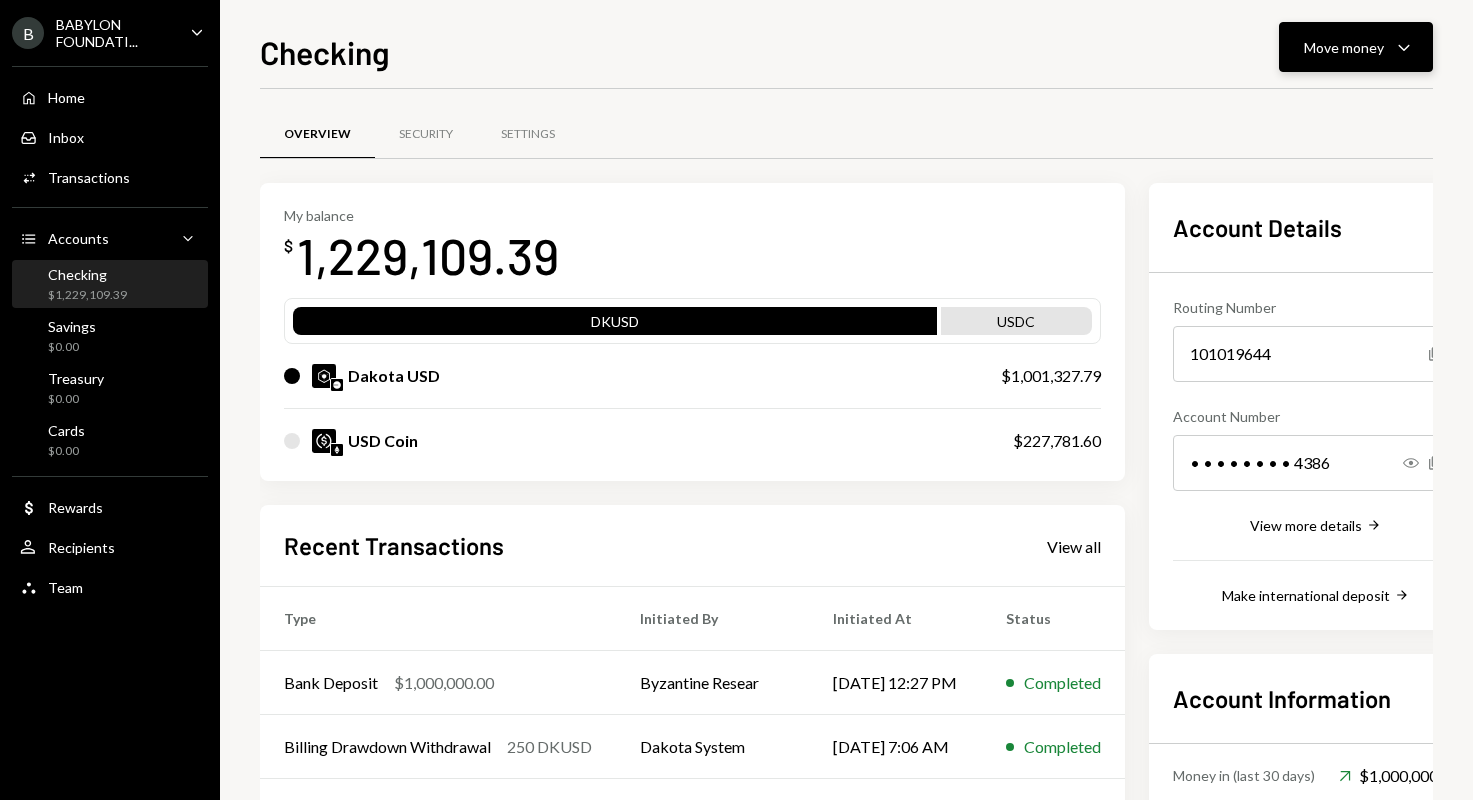 click on "Move money" at bounding box center [1344, 47] 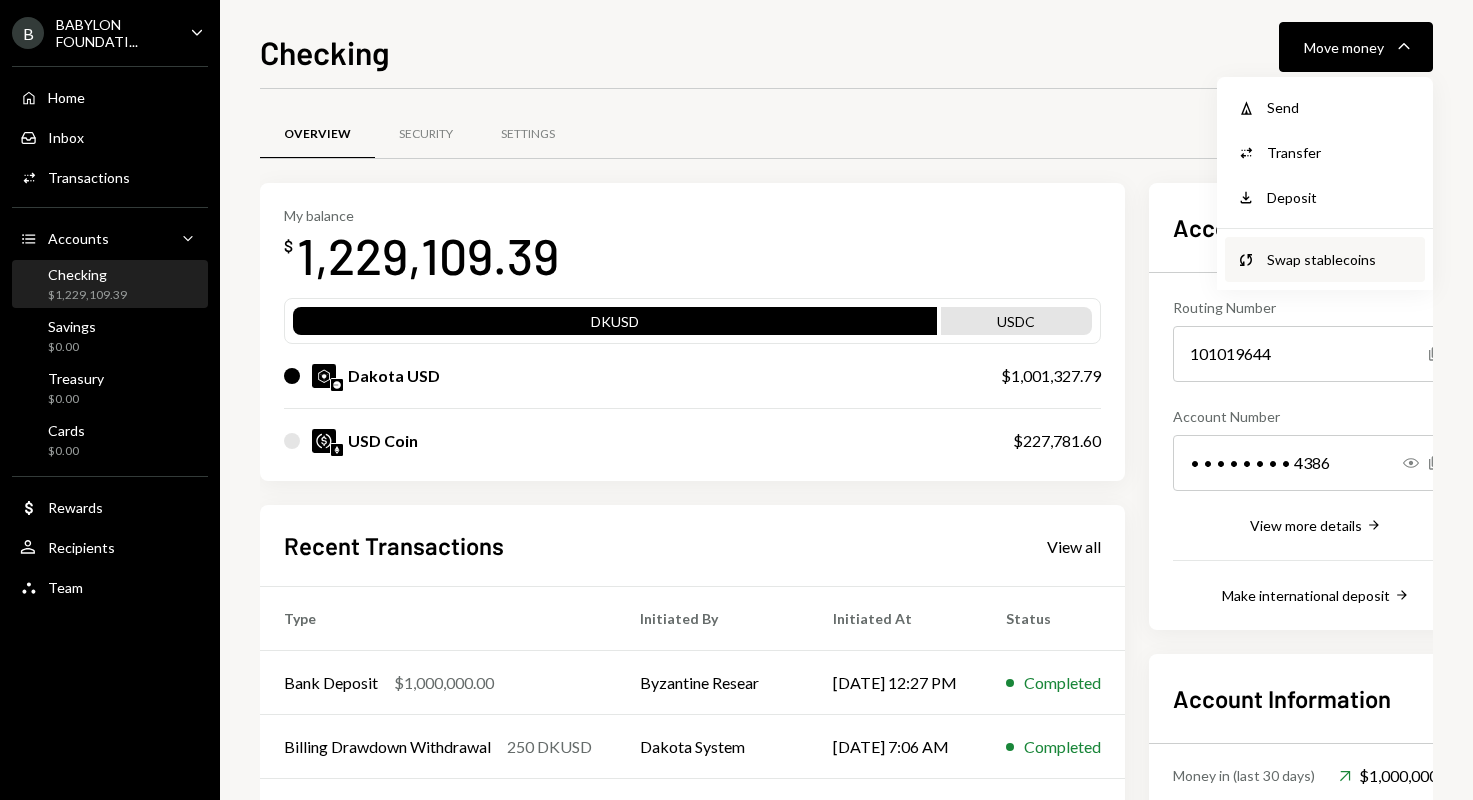 click on "Swap stablecoins" at bounding box center (1340, 259) 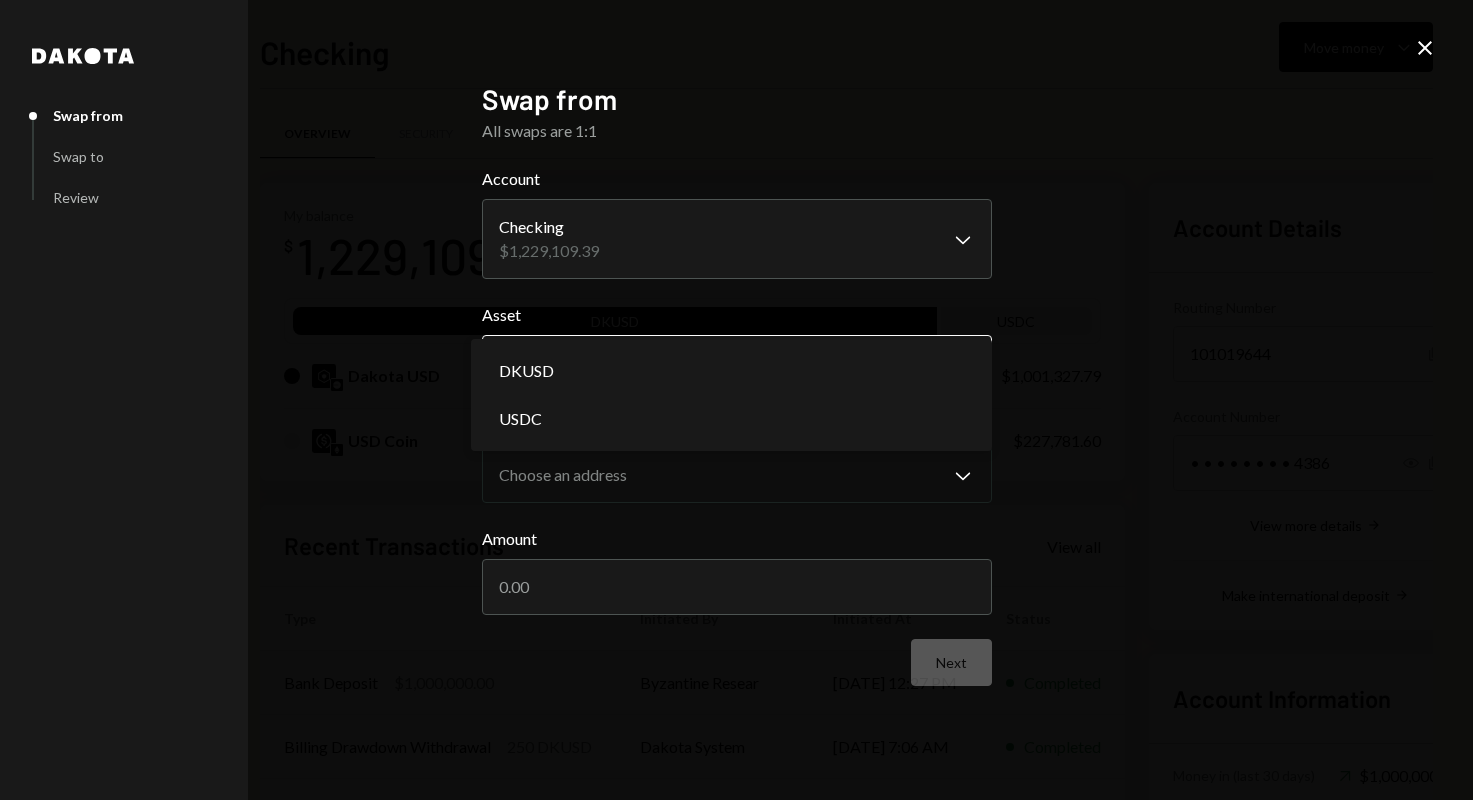 click on "B BABYLON FOUNDATI... Caret Down Home Home Inbox Inbox Activities Transactions Accounts Accounts Caret Down Checking $1,229,109.39 Savings $0.00 Treasury $0.00 Cards $0.00 Dollar Rewards User Recipients Team Team Checking Move money Caret Down Overview Security Settings My balance $ 1,229,109.39 DKUSD USDC Dakota USD $1,001,327.79 USD Coin $227,781.60 Recent Transactions View all Type Initiated By Initiated At Status Bank Deposit $1,000,000.00 Byzantine Resear [DATE] 12:27 PM Completed Billing Drawdown Withdrawal 250  DKUSD Dakota System [DATE] 7:06 AM Completed Withdrawal 100,000  USDC [PERSON_NAME] [DATE] 12:06 AM Completed Withdrawal 100,000  USDC [PERSON_NAME] [DATE] 12:45 AM Completed Deposit 432.5  USDC 0xA9D1...1d3E43 Copy [DATE] 9:01 AM Completed Account Details Routing Number [FINANCIAL_ID] Copy Account Number • • • • • • • •  4386 Show Copy View more details Right Arrow Make international deposit Right Arrow Account Information Money in (last 30 days) Up Right Arrow $200,250.00" at bounding box center [736, 400] 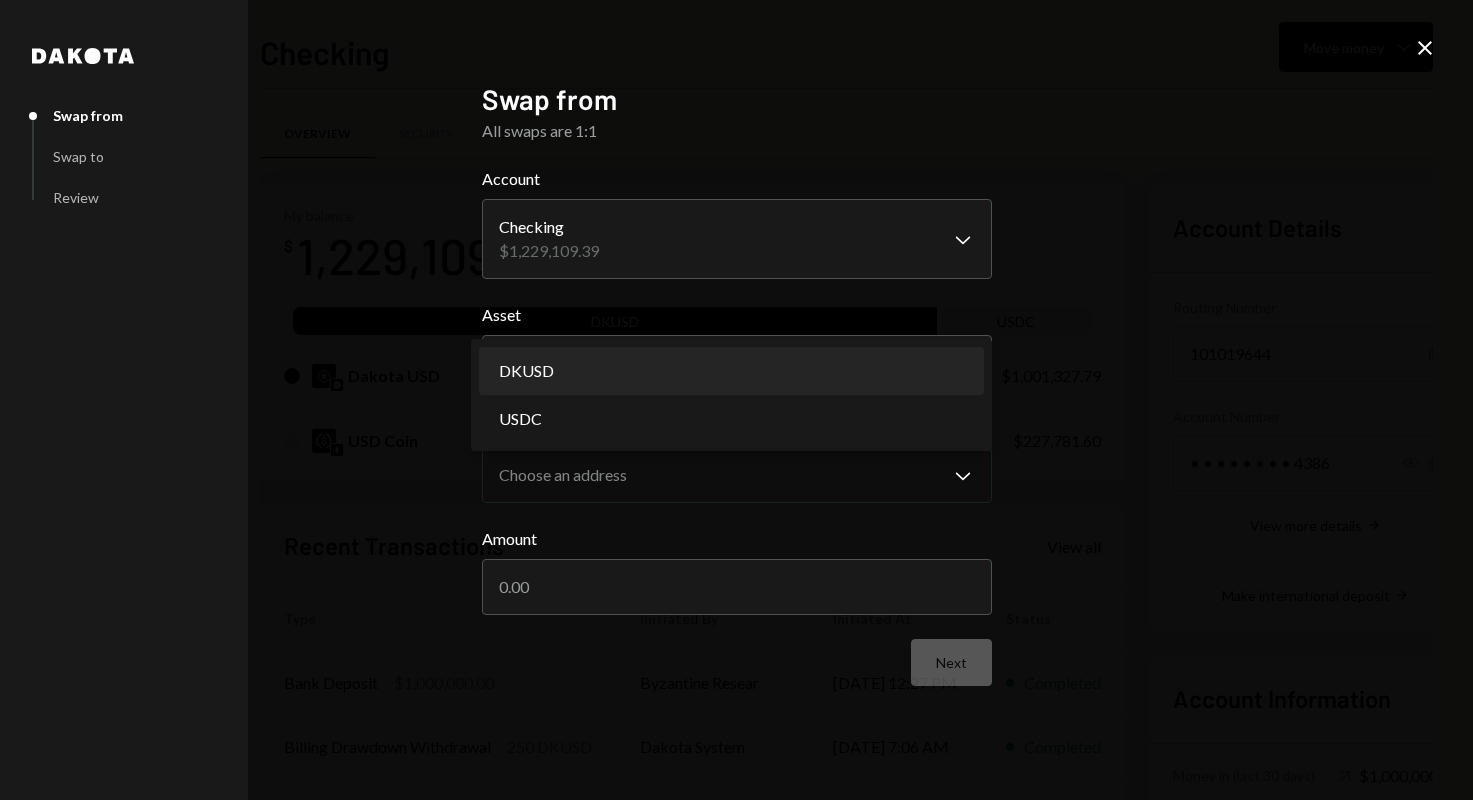 select on "*****" 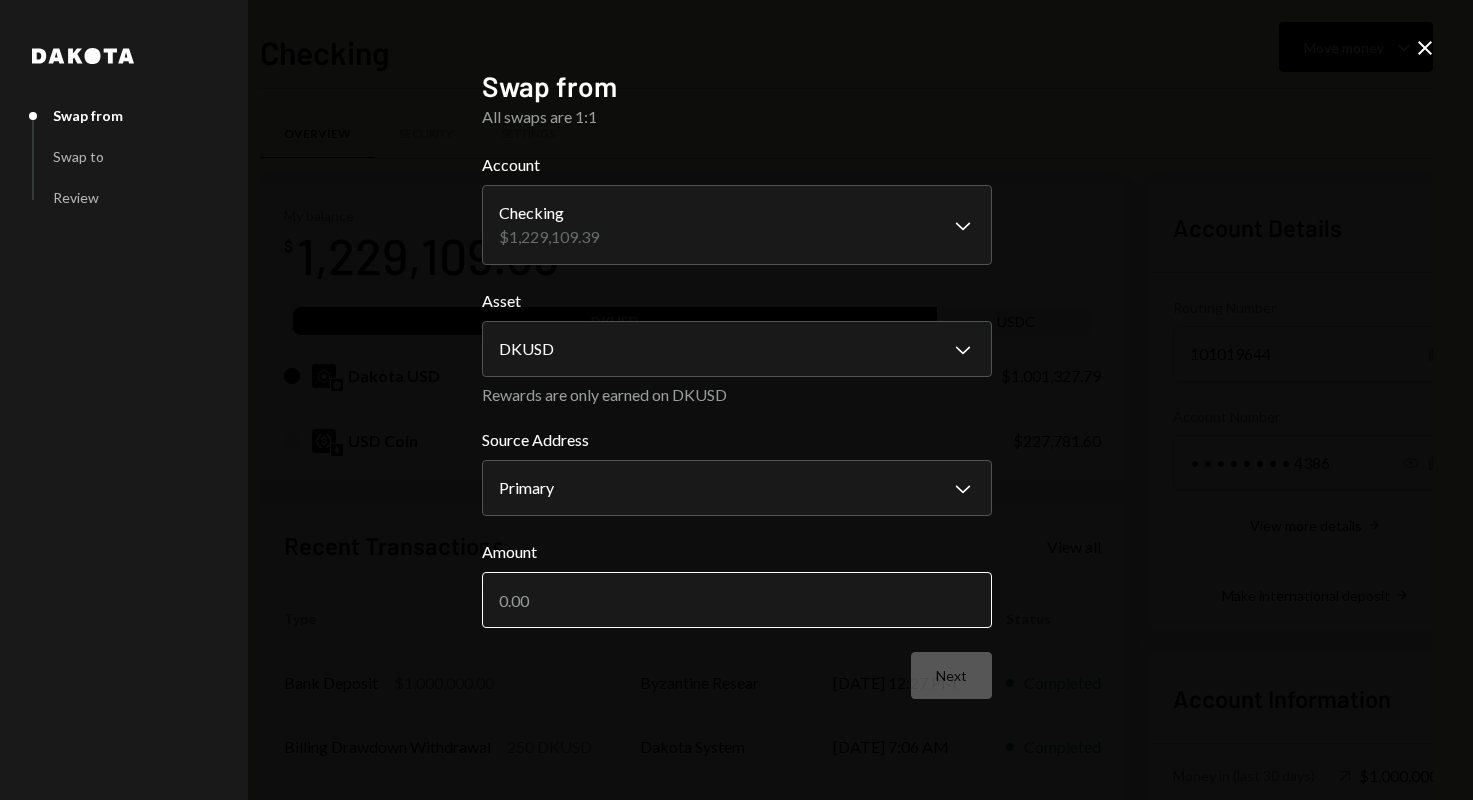 click on "Amount" at bounding box center (737, 600) 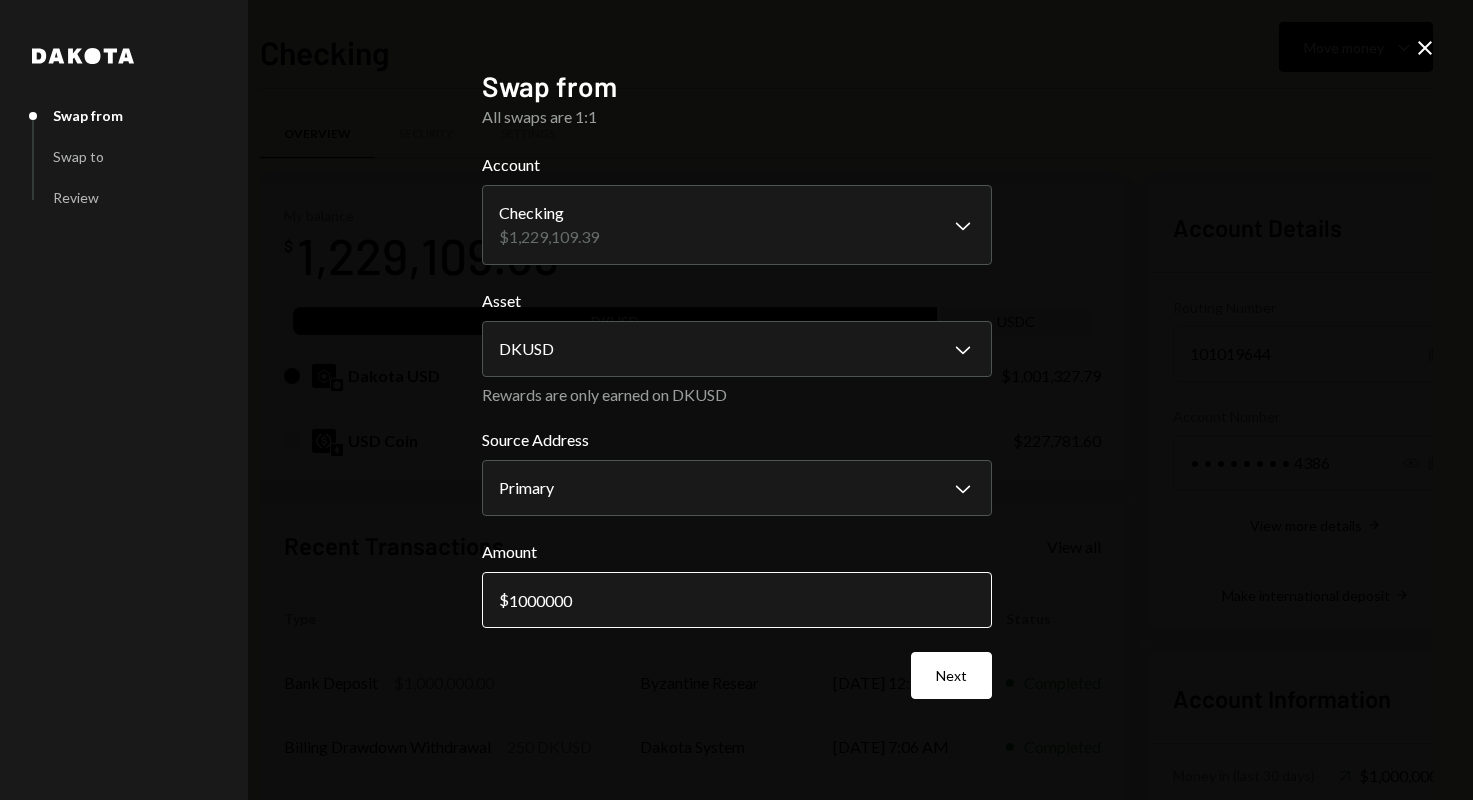 click on "1000000" at bounding box center [737, 600] 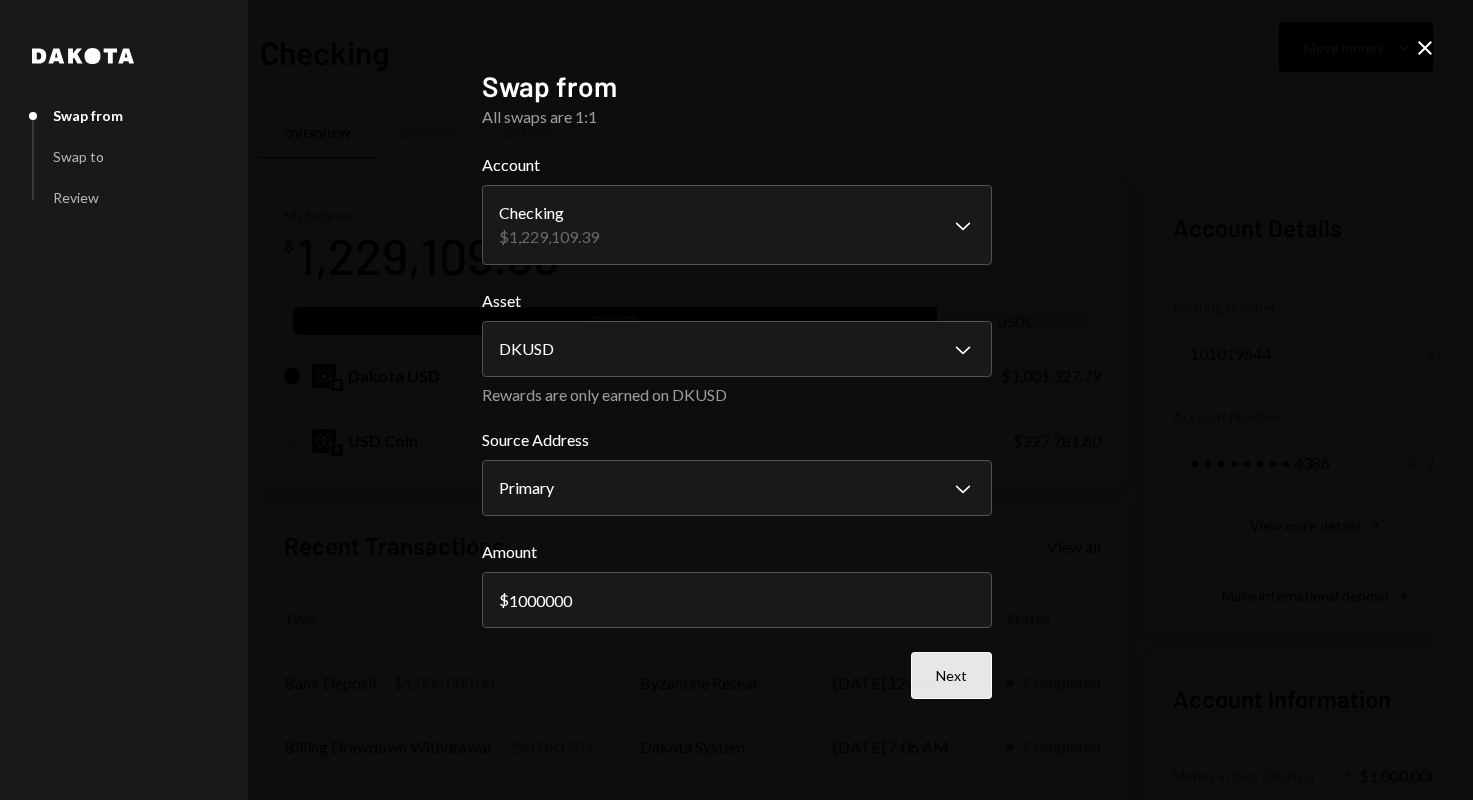 type on "1000000" 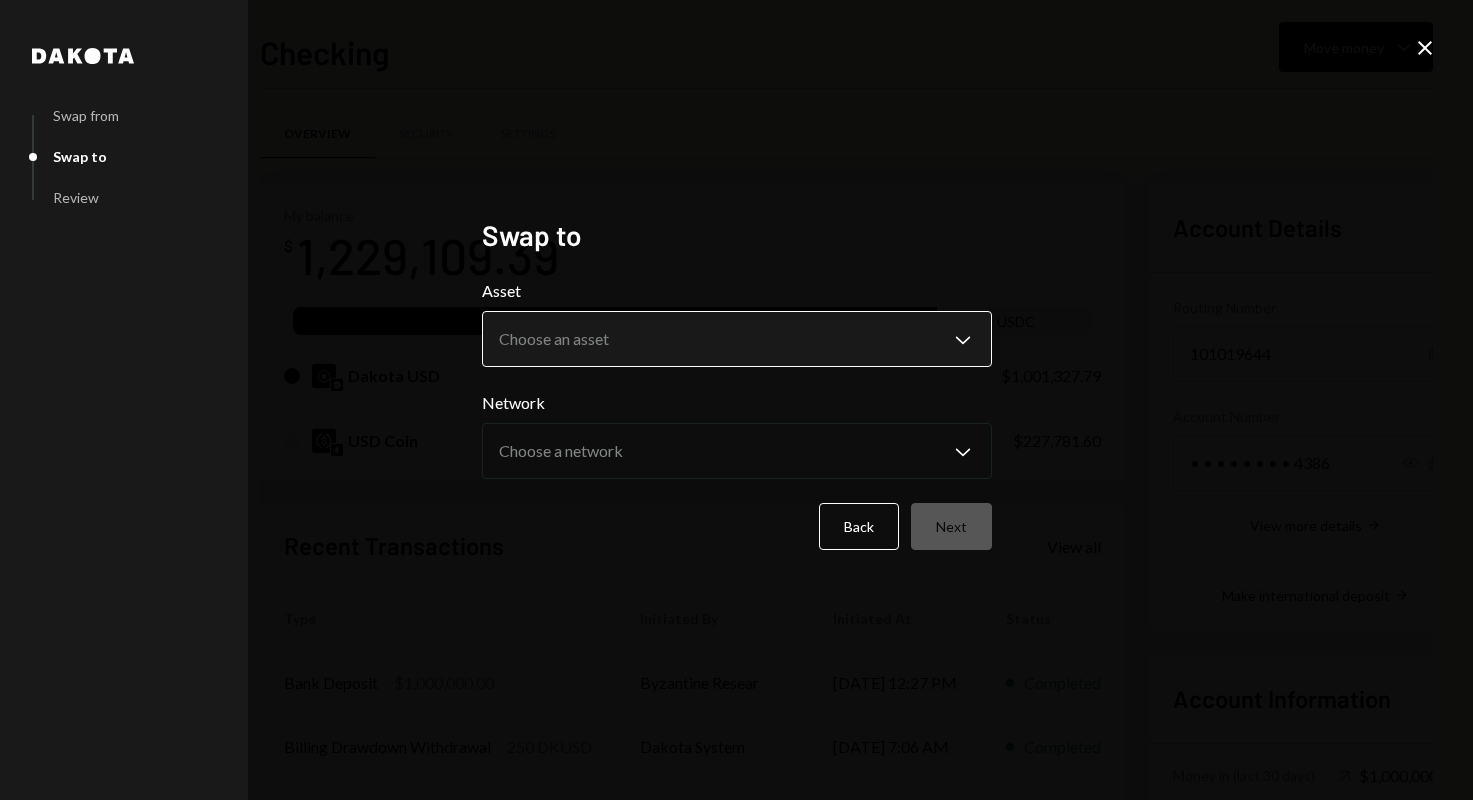 click on "B BABYLON FOUNDATI... Caret Down Home Home Inbox Inbox Activities Transactions Accounts Accounts Caret Down Checking $1,229,109.39 Savings $0.00 Treasury $0.00 Cards $0.00 Dollar Rewards User Recipients Team Team Checking Move money Caret Down Overview Security Settings My balance $ 1,229,109.39 DKUSD USDC Dakota USD $1,001,327.79 USD Coin $227,781.60 Recent Transactions View all Type Initiated By Initiated At Status Bank Deposit $1,000,000.00 Byzantine Resear [DATE] 12:27 PM Completed Billing Drawdown Withdrawal 250  DKUSD Dakota System [DATE] 7:06 AM Completed Withdrawal 100,000  USDC [PERSON_NAME] [DATE] 12:06 AM Completed Withdrawal 100,000  USDC [PERSON_NAME] [DATE] 12:45 AM Completed Deposit 432.5  USDC 0xA9D1...1d3E43 Copy [DATE] 9:01 AM Completed Account Details Routing Number [FINANCIAL_ID] Copy Account Number • • • • • • • •  4386 Show Copy View more details Right Arrow Make international deposit Right Arrow Account Information Money in (last 30 days) Up Right Arrow $200,250.00" at bounding box center (736, 400) 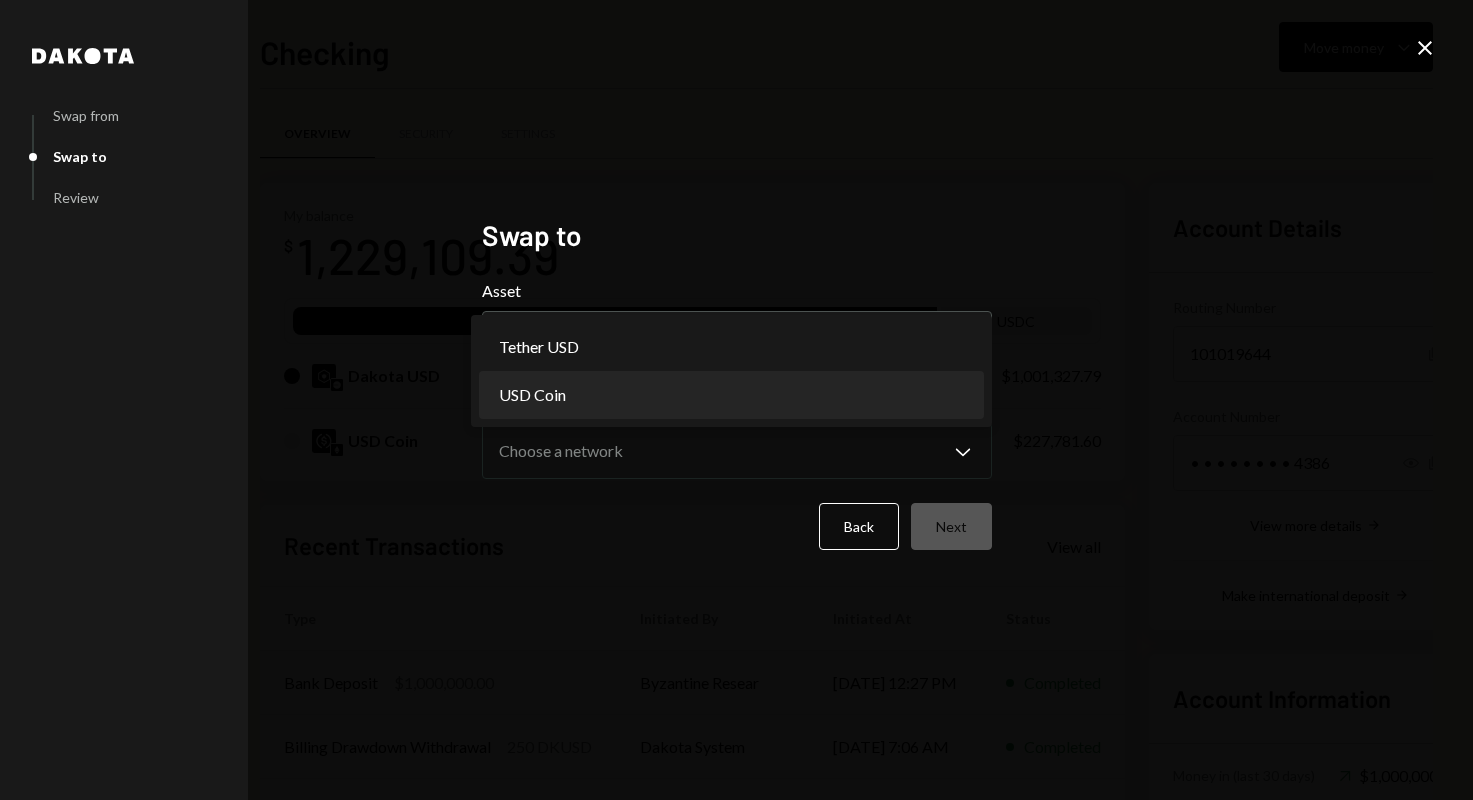 select on "****" 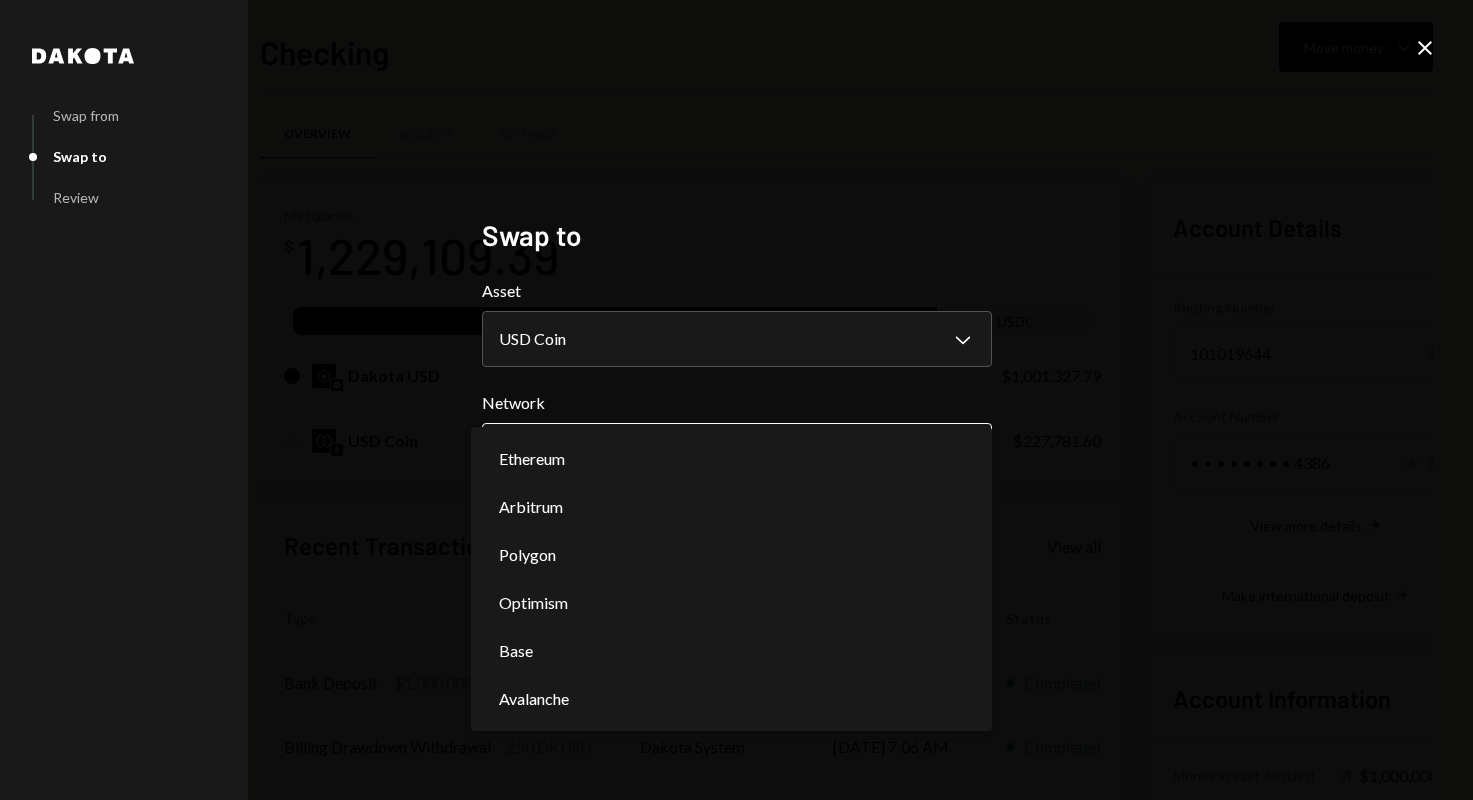 click on "B BABYLON FOUNDATI... Caret Down Home Home Inbox Inbox Activities Transactions Accounts Accounts Caret Down Checking $1,229,109.39 Savings $0.00 Treasury $0.00 Cards $0.00 Dollar Rewards User Recipients Team Team Checking Move money Caret Down Overview Security Settings My balance $ 1,229,109.39 DKUSD USDC Dakota USD $1,001,327.79 USD Coin $227,781.60 Recent Transactions View all Type Initiated By Initiated At Status Bank Deposit $1,000,000.00 Byzantine Resear [DATE] 12:27 PM Completed Billing Drawdown Withdrawal 250  DKUSD Dakota System [DATE] 7:06 AM Completed Withdrawal 100,000  USDC [PERSON_NAME] [DATE] 12:06 AM Completed Withdrawal 100,000  USDC [PERSON_NAME] [DATE] 12:45 AM Completed Deposit 432.5  USDC 0xA9D1...1d3E43 Copy [DATE] 9:01 AM Completed Account Details Routing Number [FINANCIAL_ID] Copy Account Number • • • • • • • •  4386 Show Copy View more details Right Arrow Make international deposit Right Arrow Account Information Money in (last 30 days) Up Right Arrow $200,250.00" at bounding box center [736, 400] 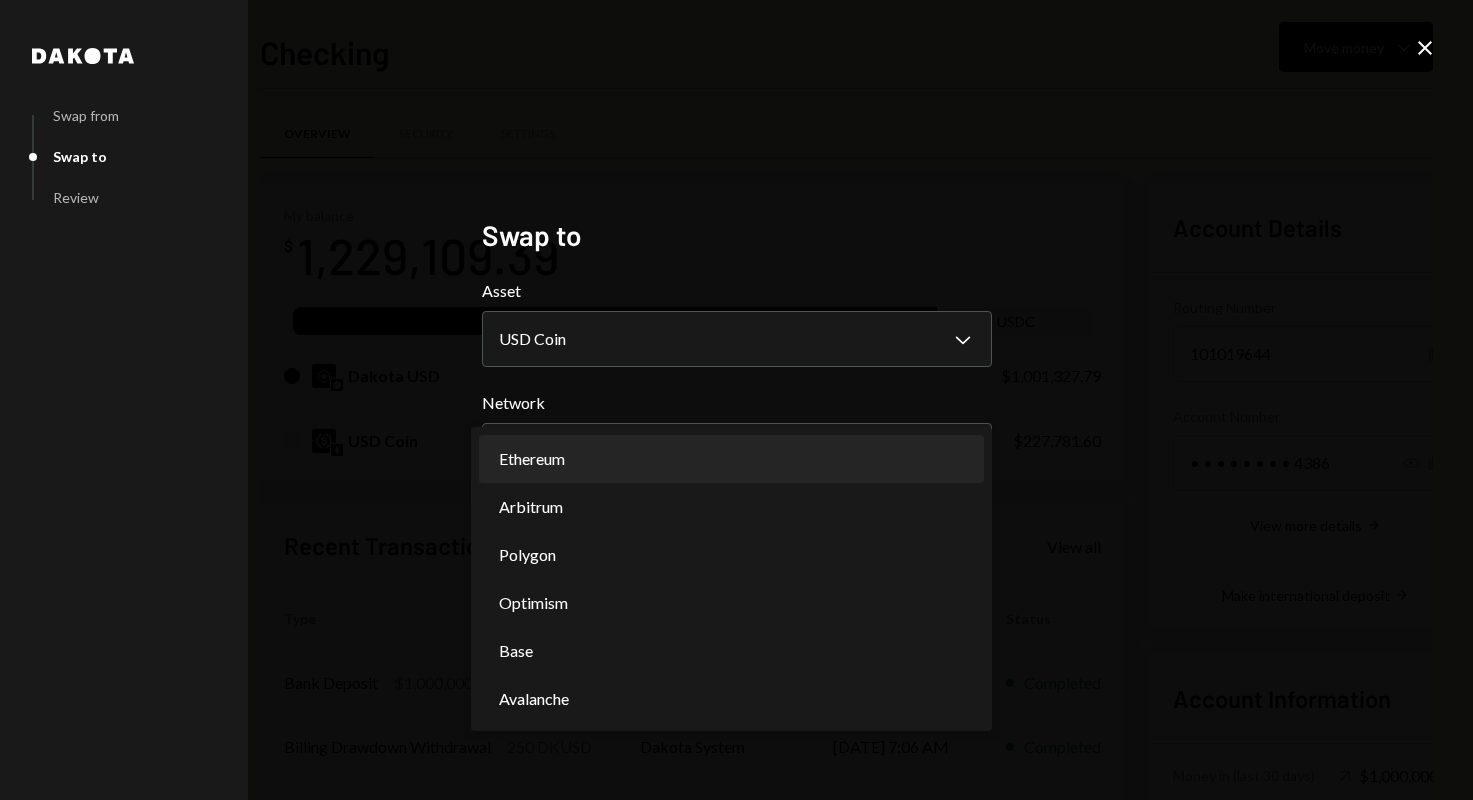 select on "**********" 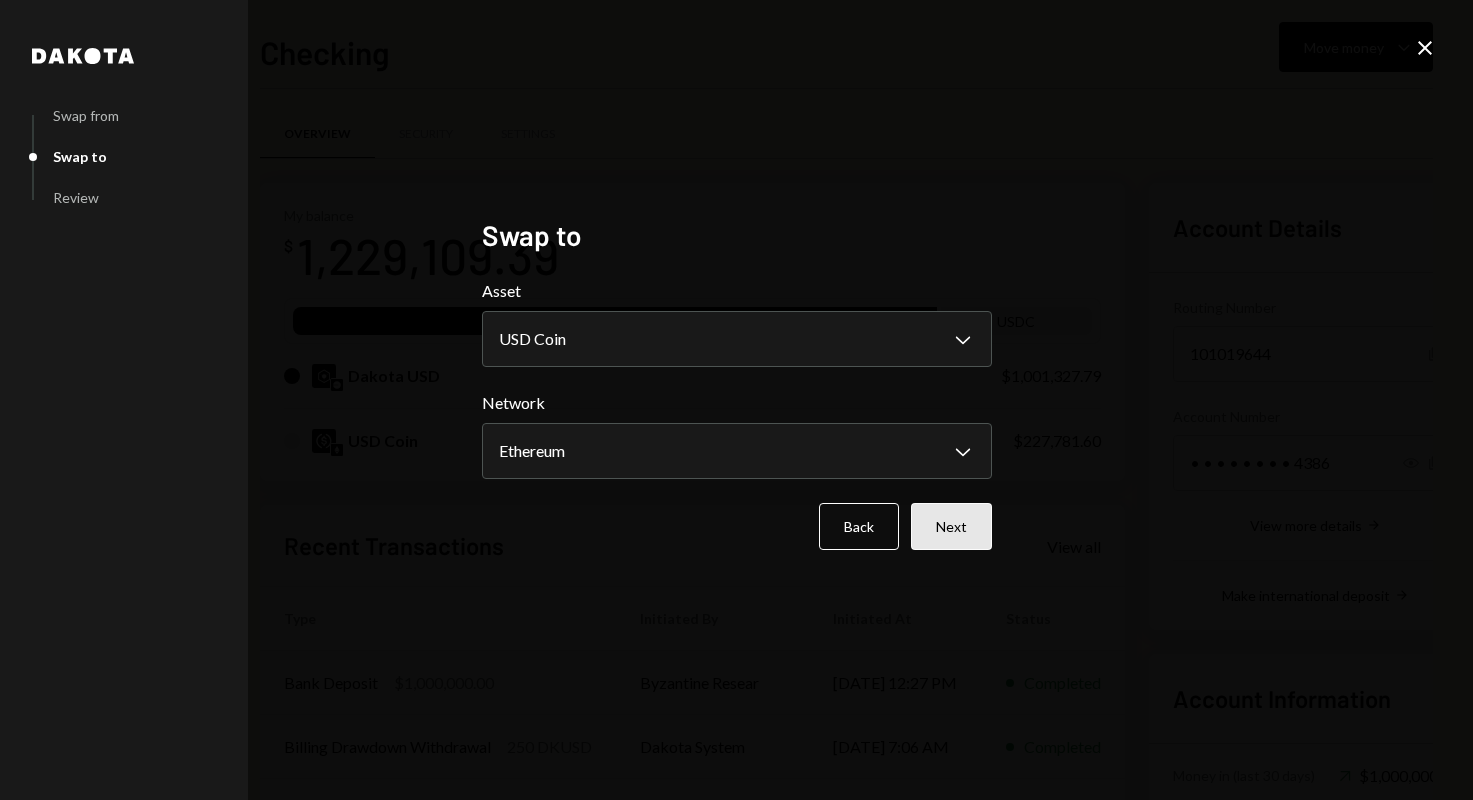 click on "Next" at bounding box center (951, 526) 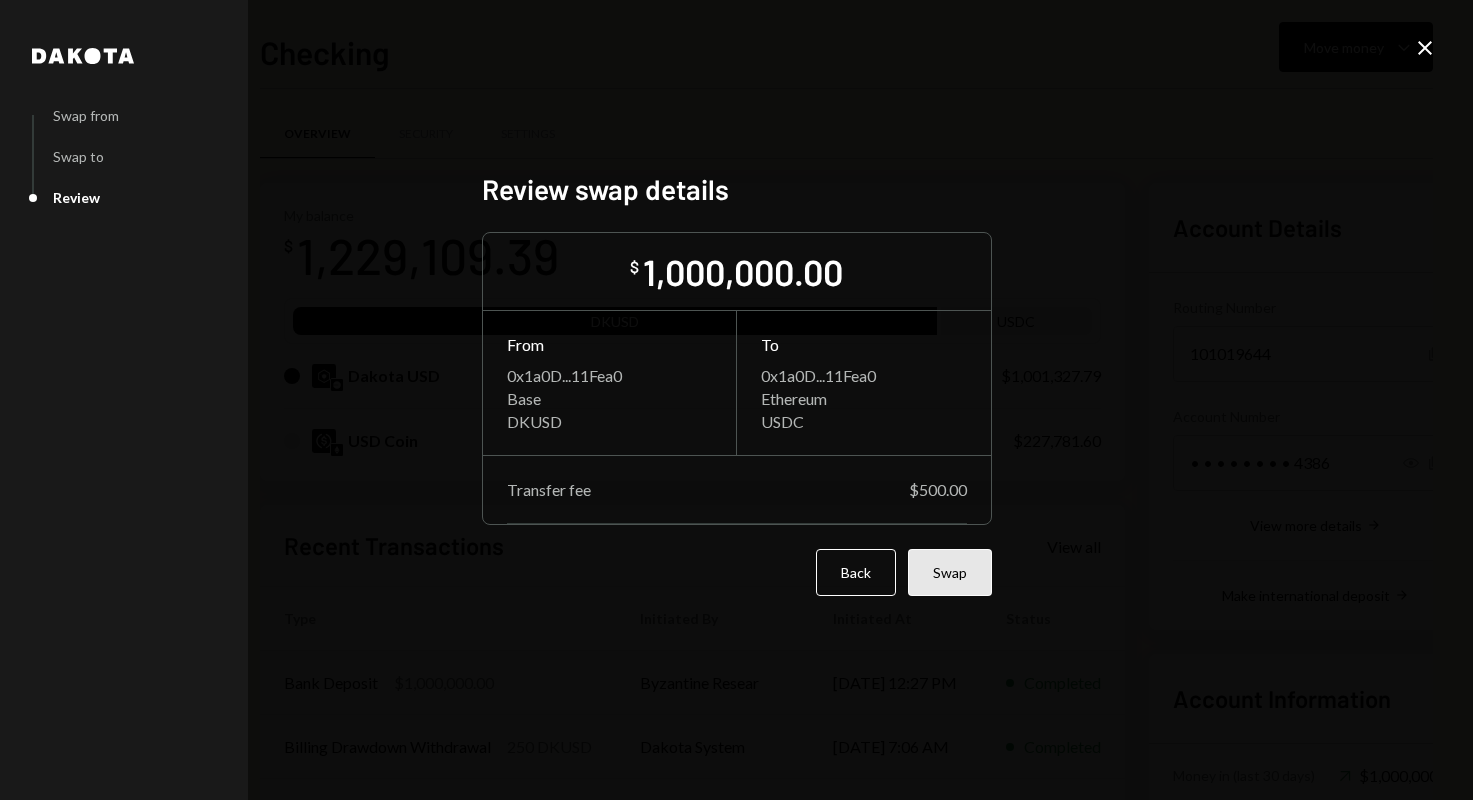 click on "Swap" at bounding box center (950, 572) 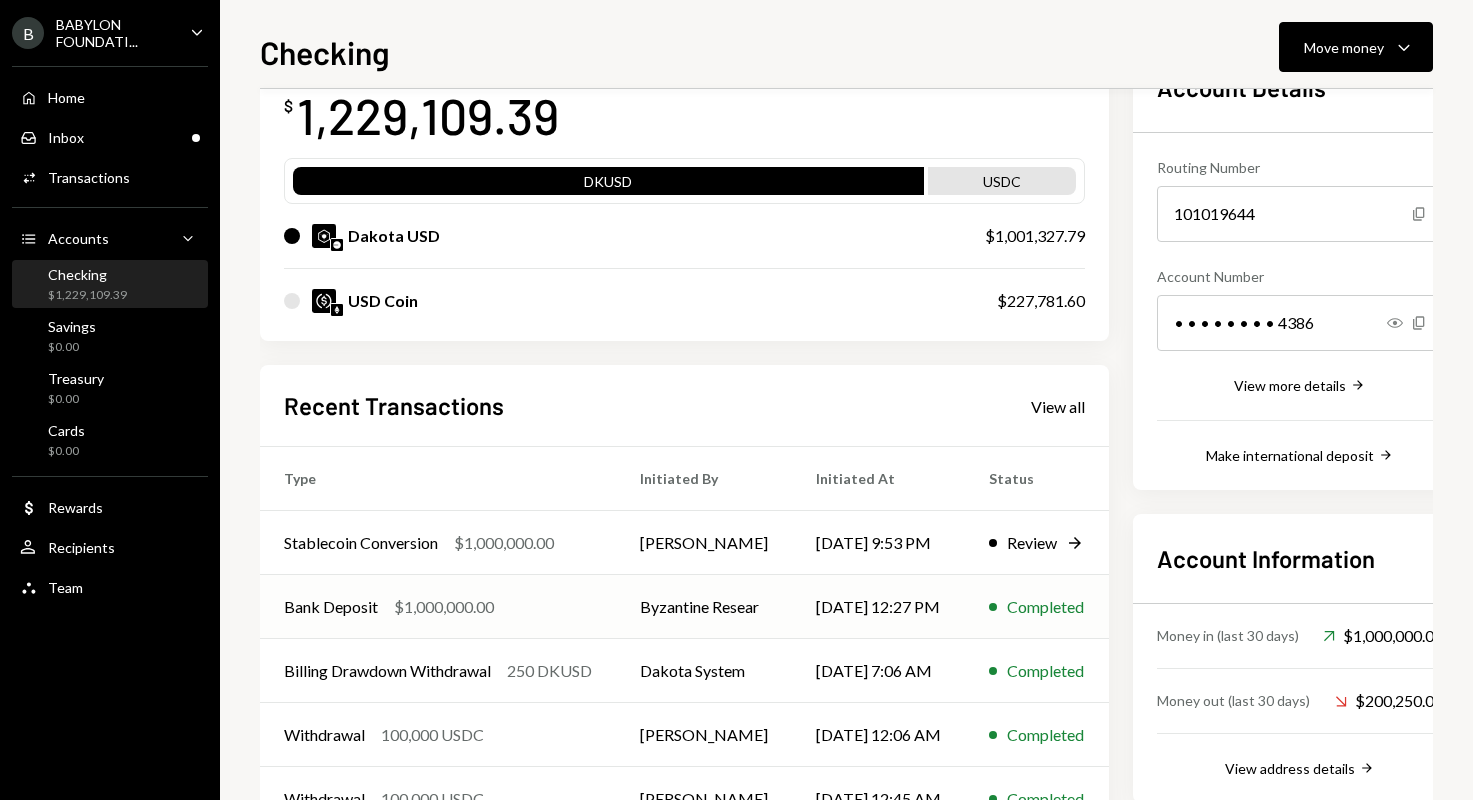 scroll, scrollTop: 0, scrollLeft: 0, axis: both 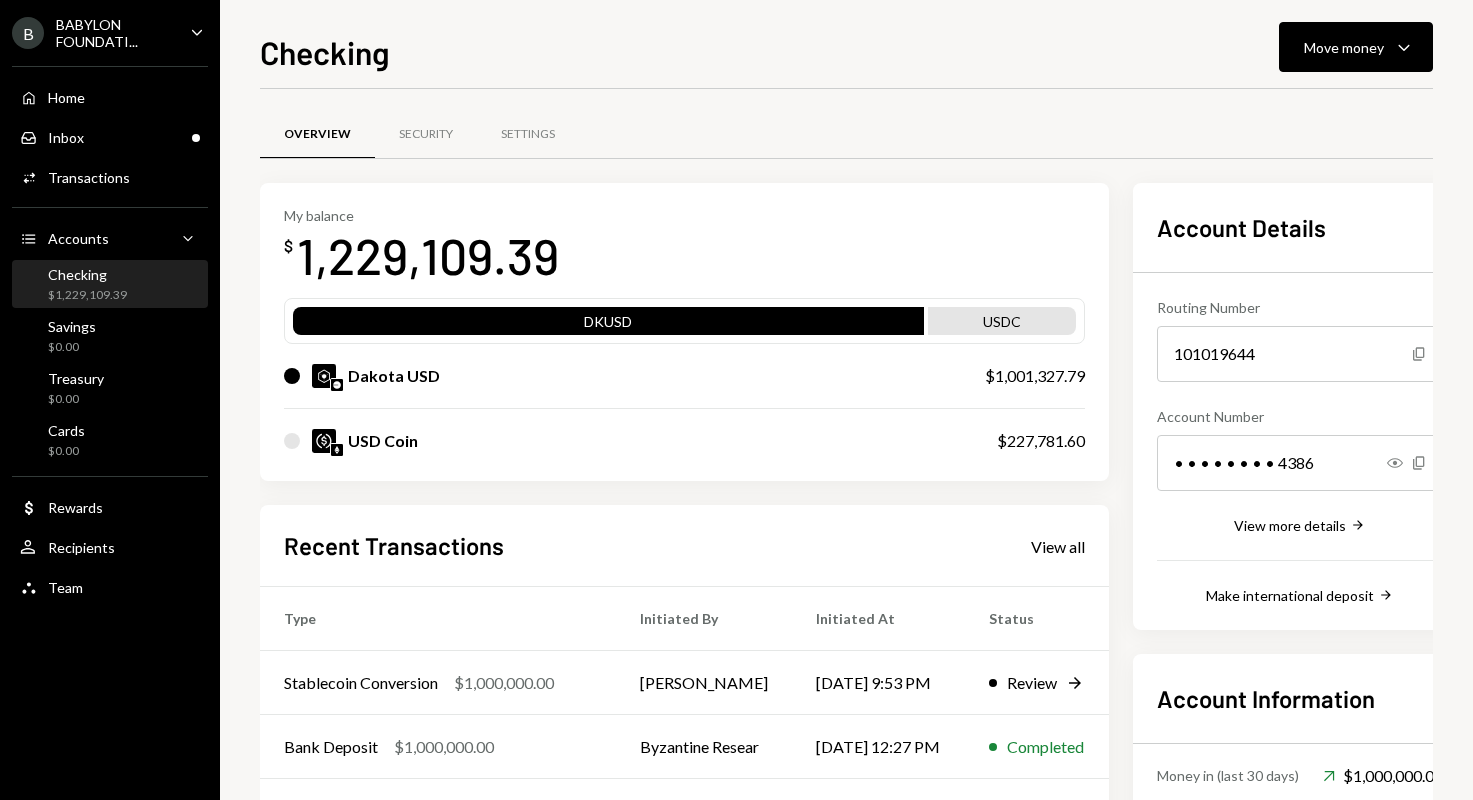click on "$1,229,109.39" at bounding box center (87, 295) 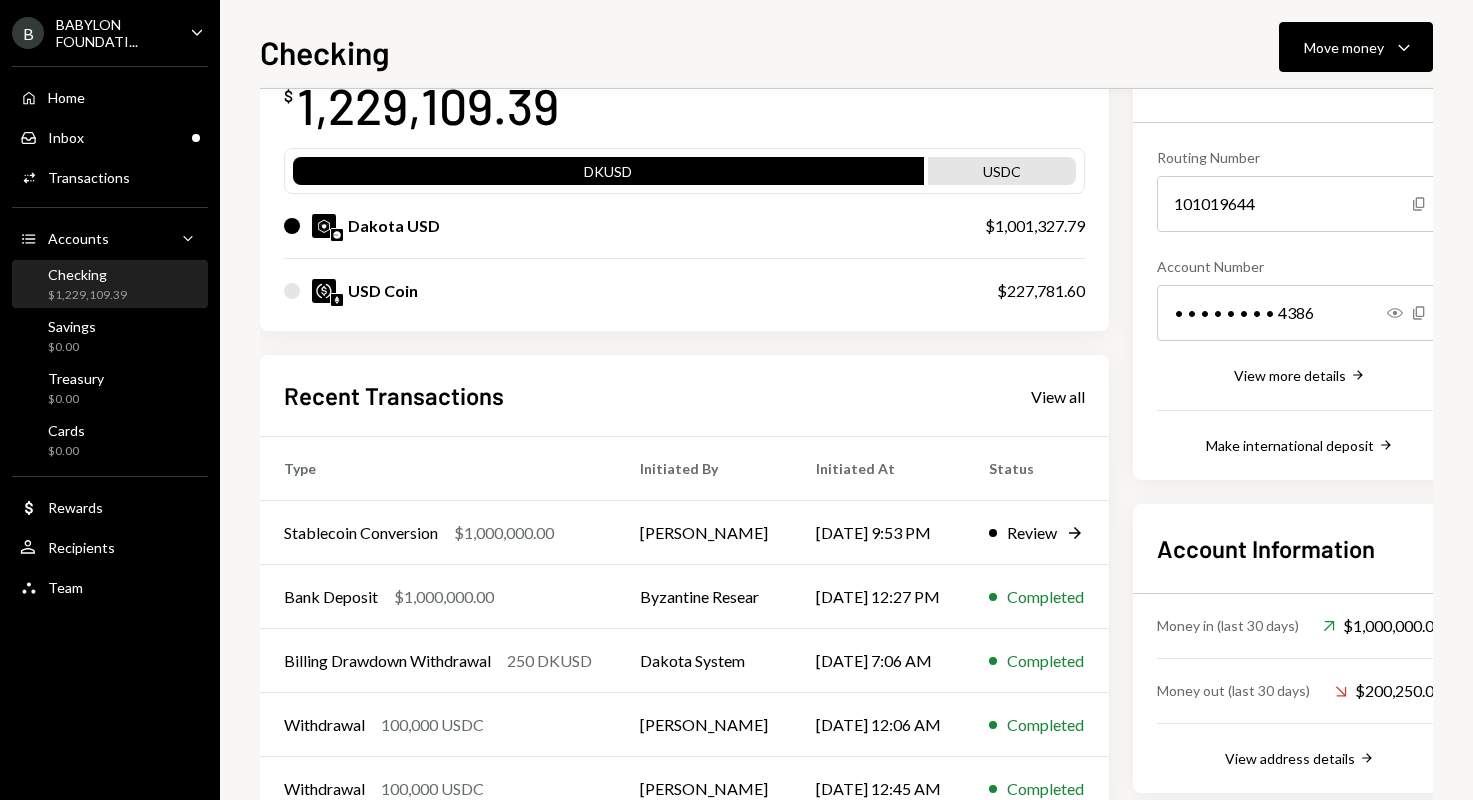 scroll, scrollTop: 211, scrollLeft: 0, axis: vertical 